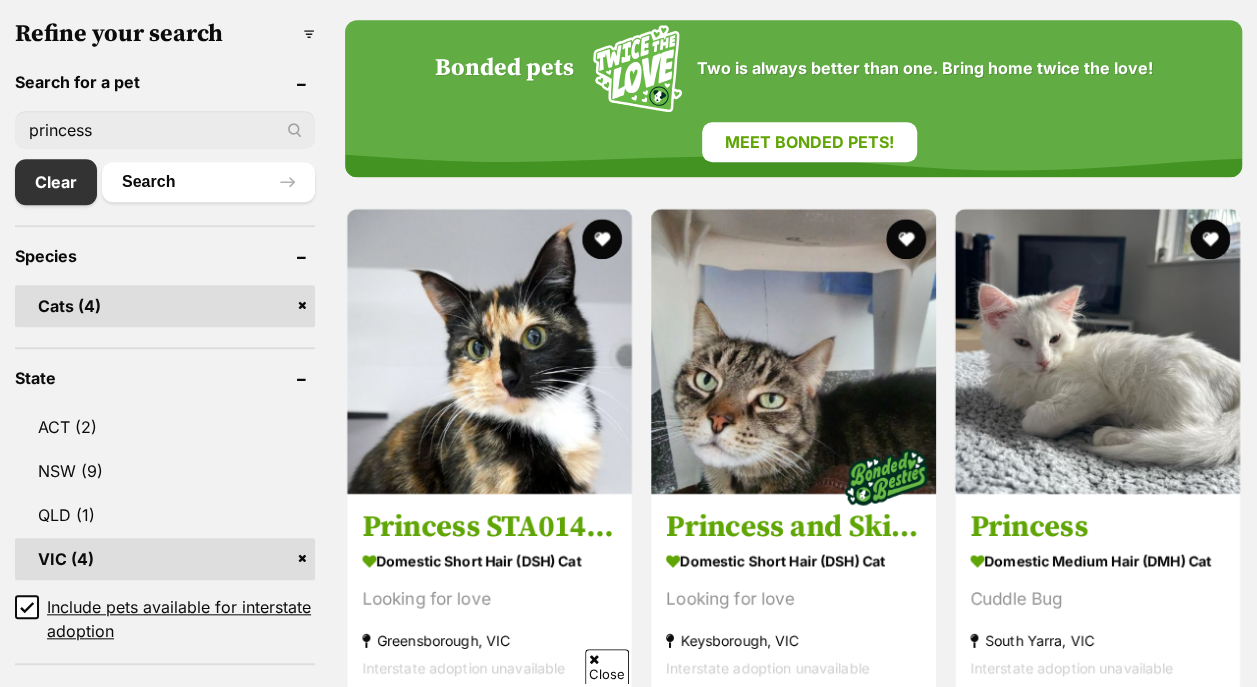 scroll, scrollTop: 0, scrollLeft: 0, axis: both 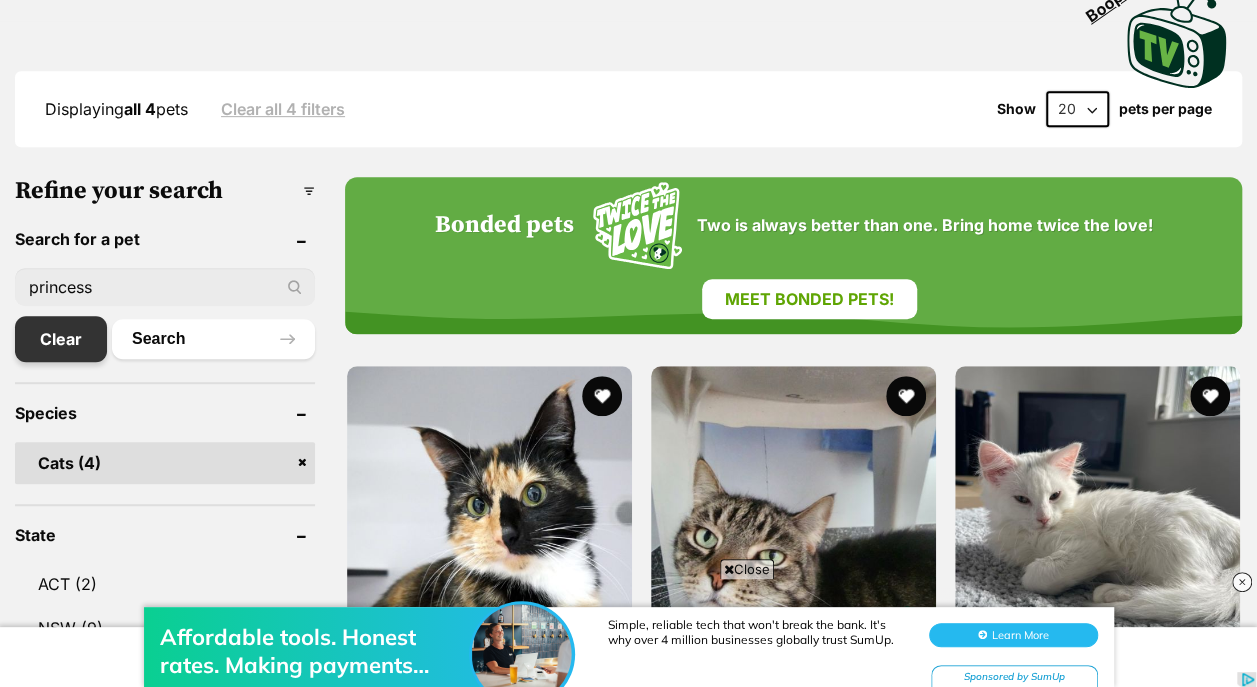 click on "Clear" at bounding box center (61, 339) 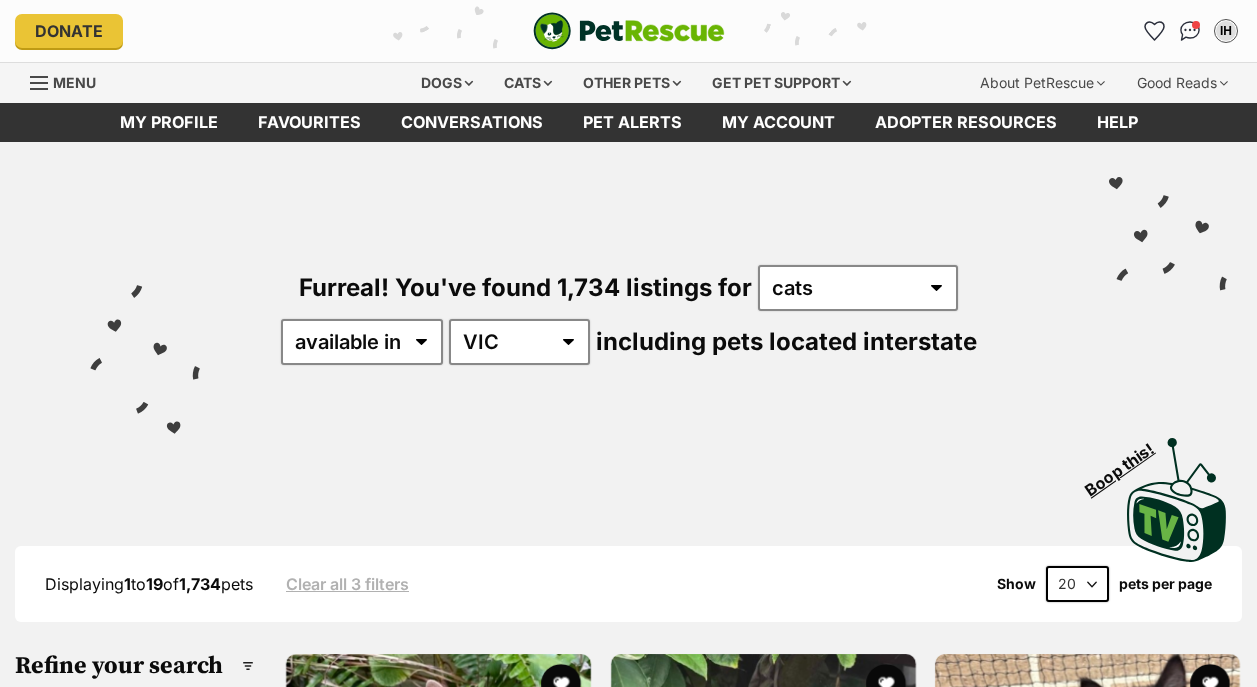 scroll, scrollTop: 0, scrollLeft: 0, axis: both 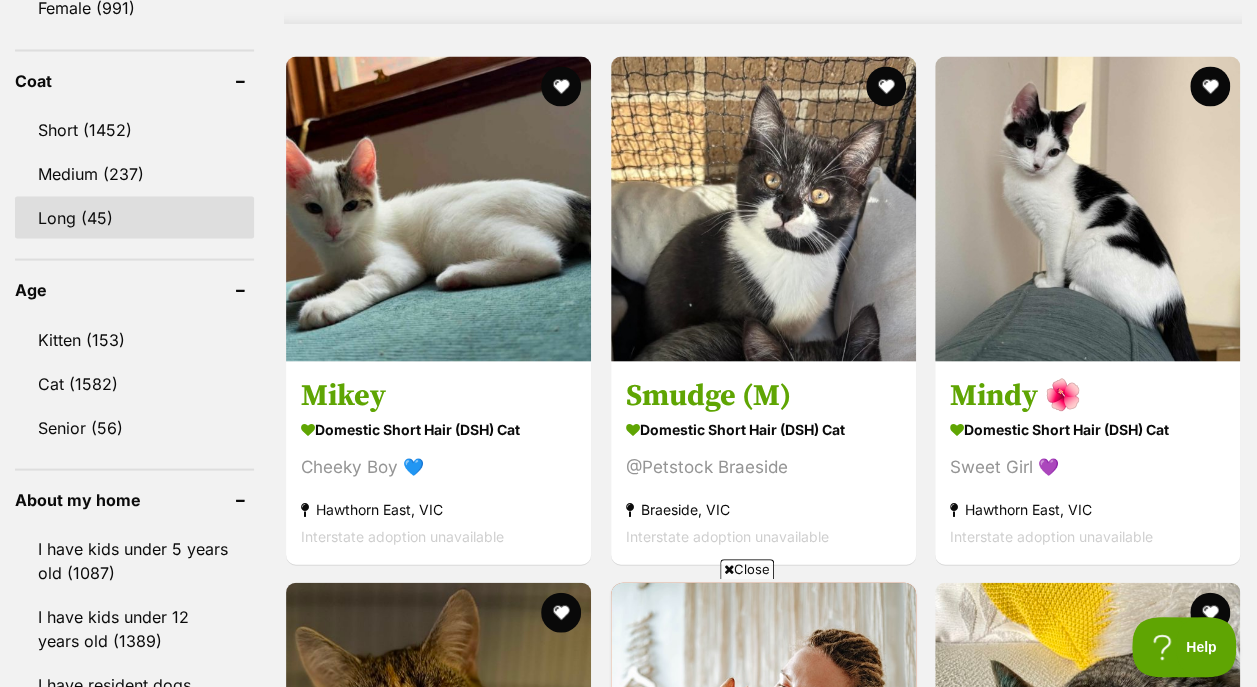 click on "Long (45)" at bounding box center (134, 217) 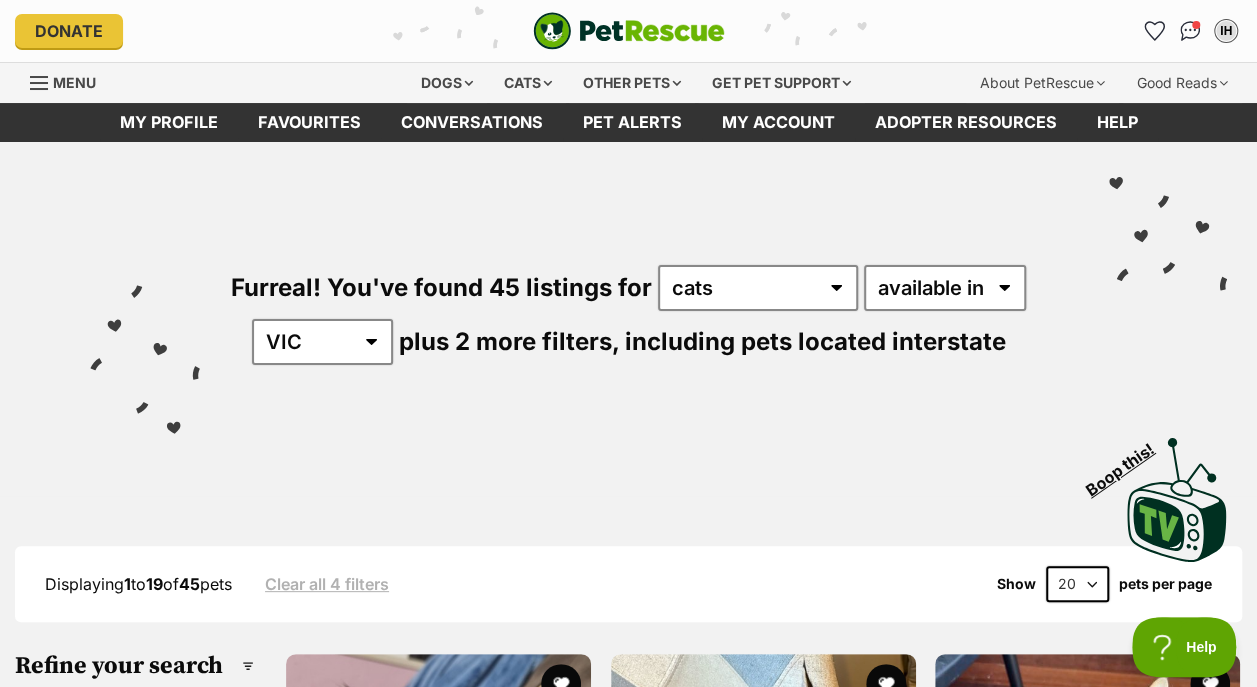 scroll, scrollTop: 0, scrollLeft: 0, axis: both 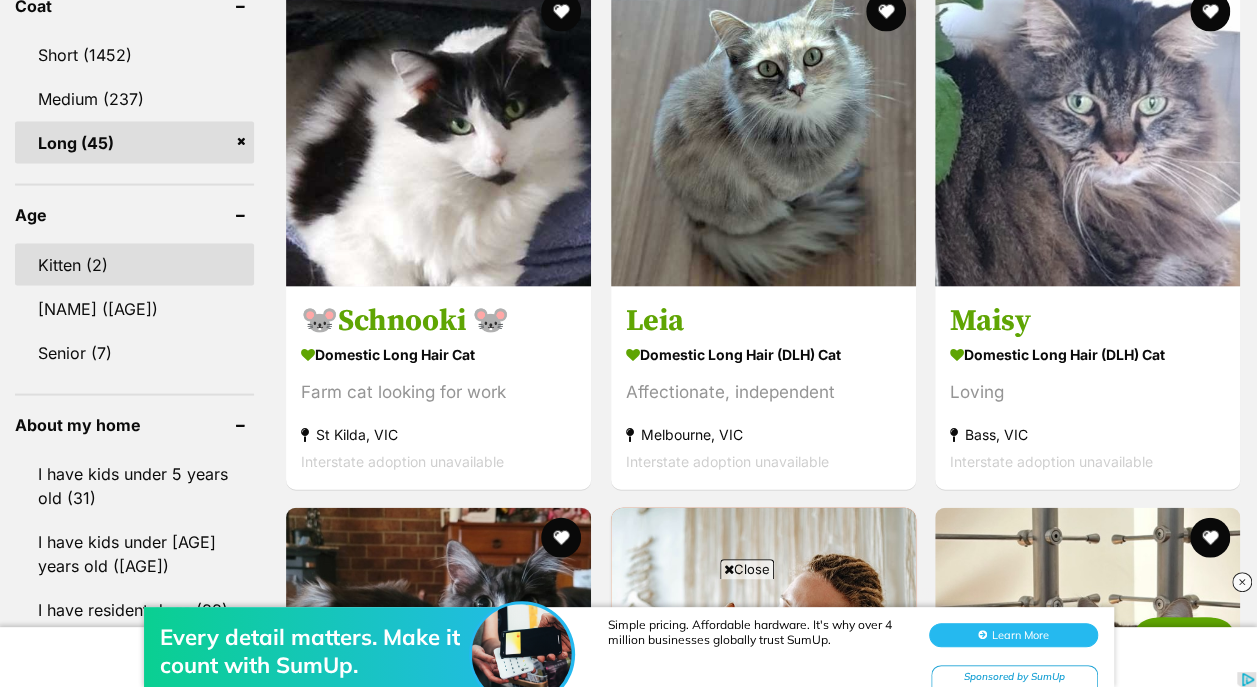 click on "Kitten (2)" at bounding box center (134, 265) 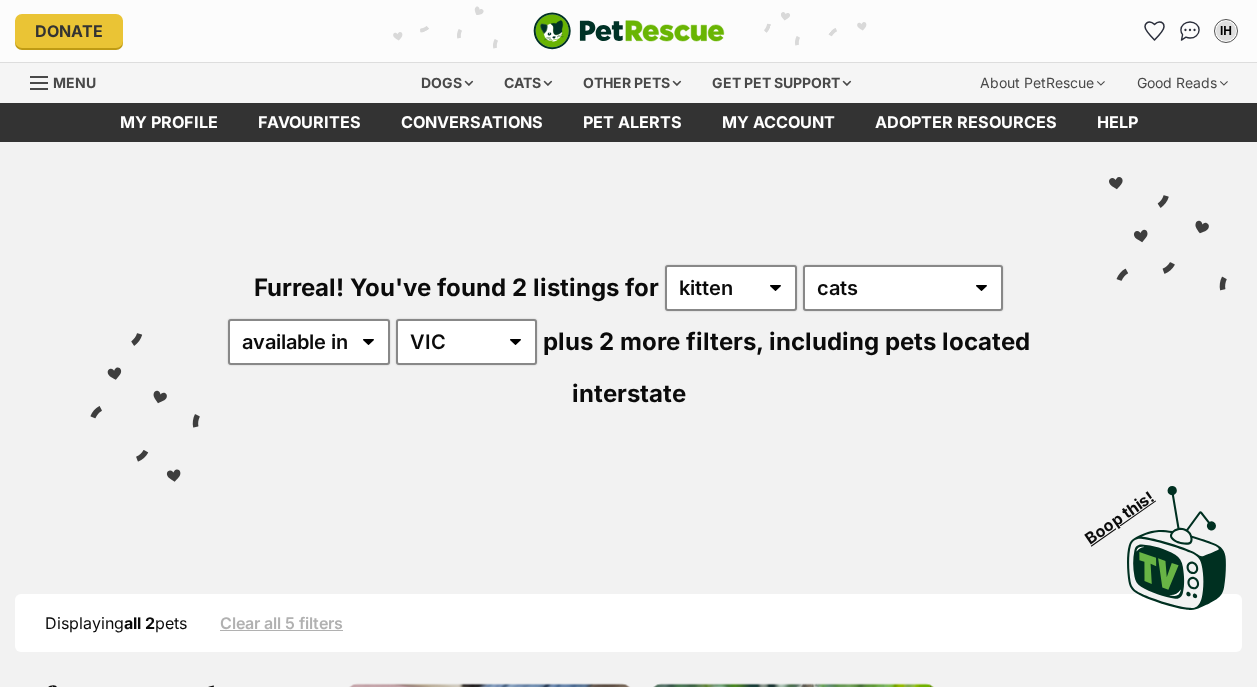 scroll, scrollTop: 0, scrollLeft: 0, axis: both 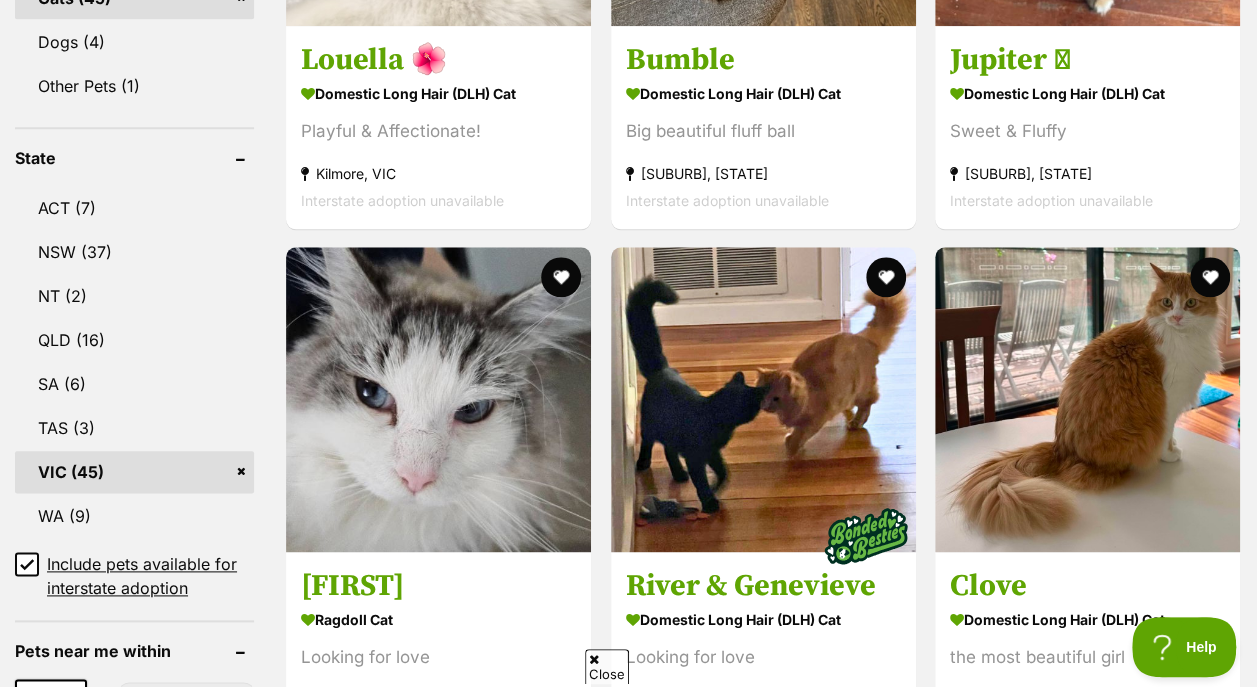 click at bounding box center (1087, 399) 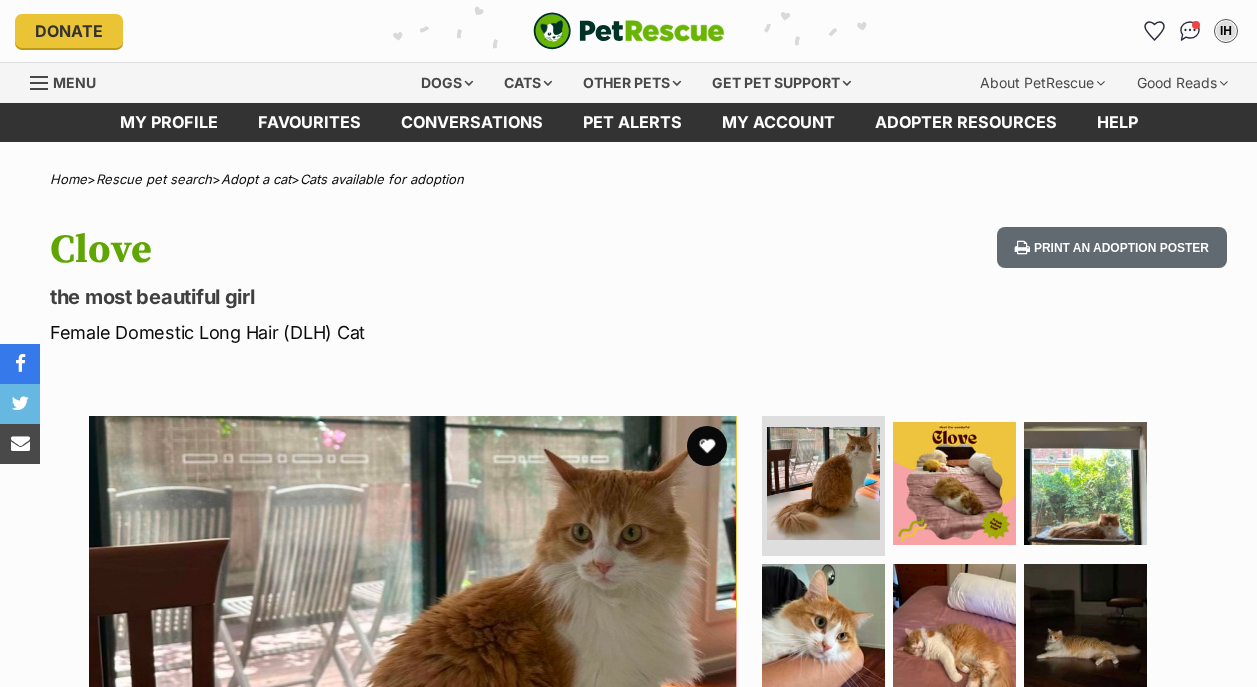 scroll, scrollTop: 0, scrollLeft: 0, axis: both 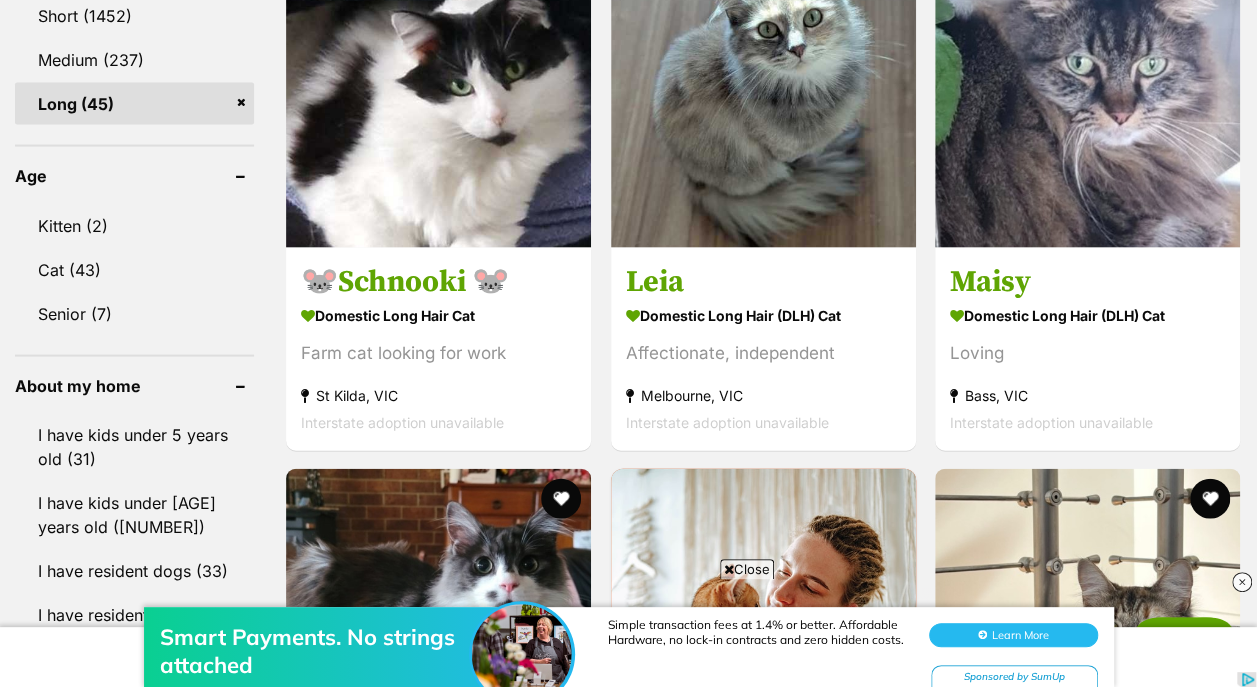 click on "Long (45)" at bounding box center [134, 104] 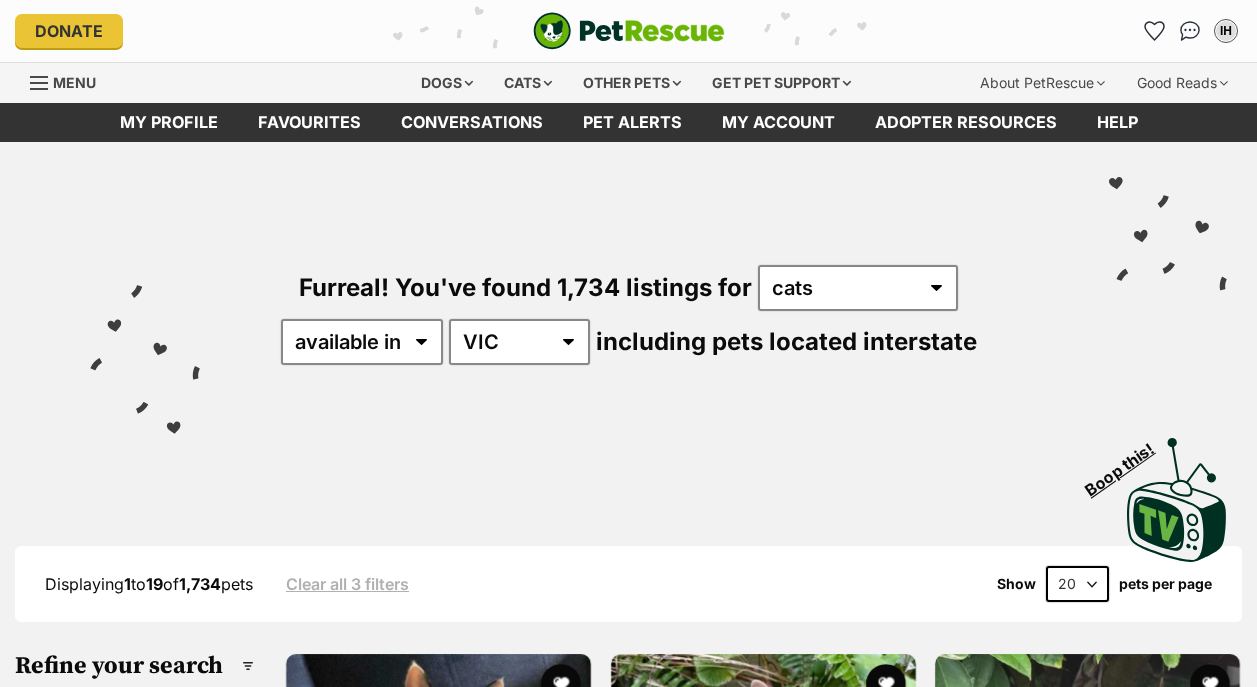scroll, scrollTop: 0, scrollLeft: 0, axis: both 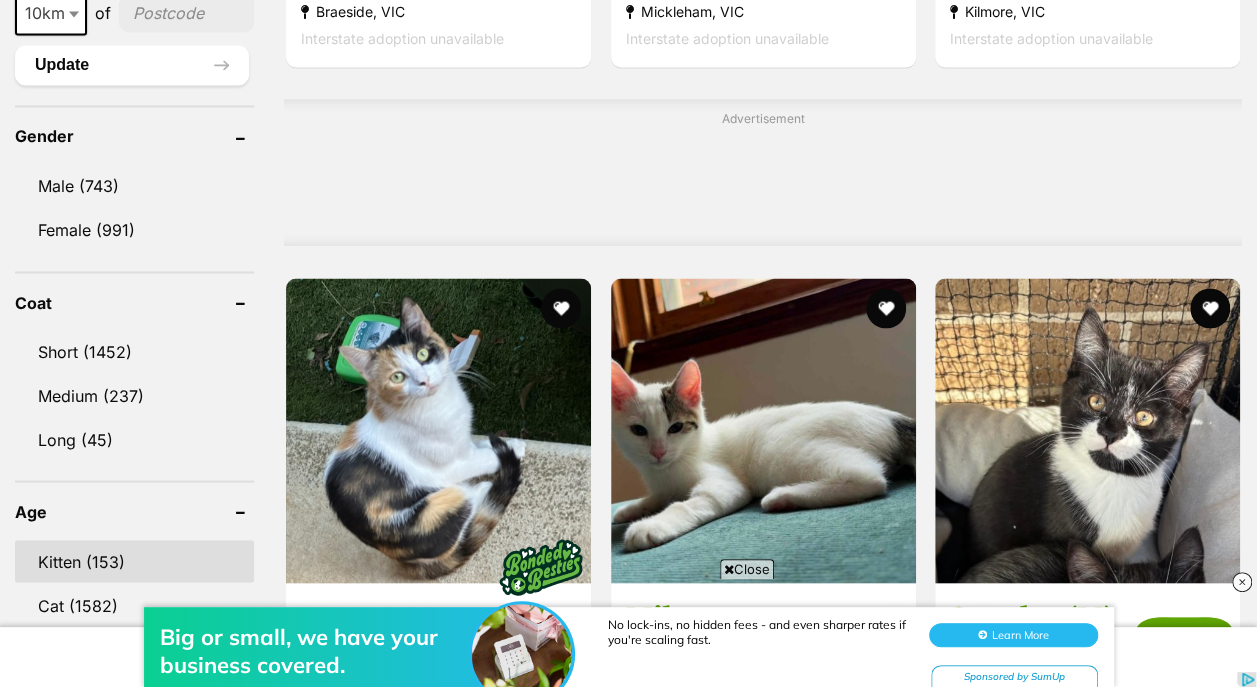 click on "Kitten (153)" at bounding box center (134, 561) 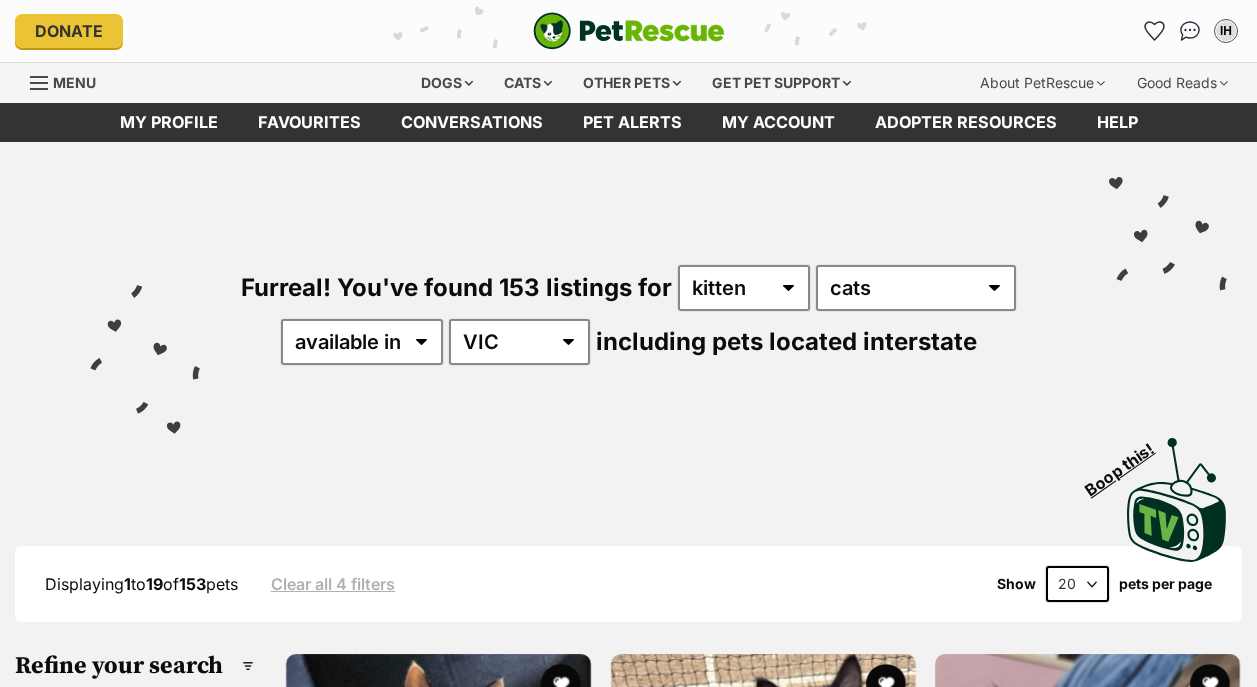 scroll, scrollTop: 0, scrollLeft: 0, axis: both 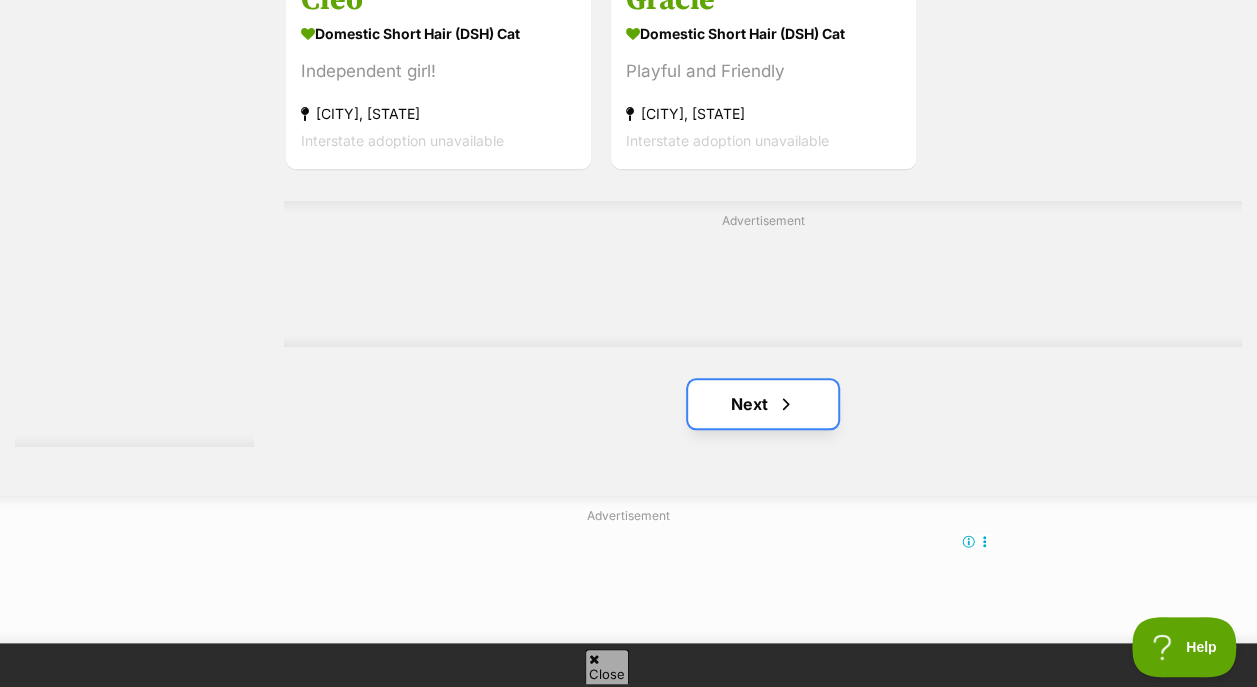 click on "Next" at bounding box center (763, 404) 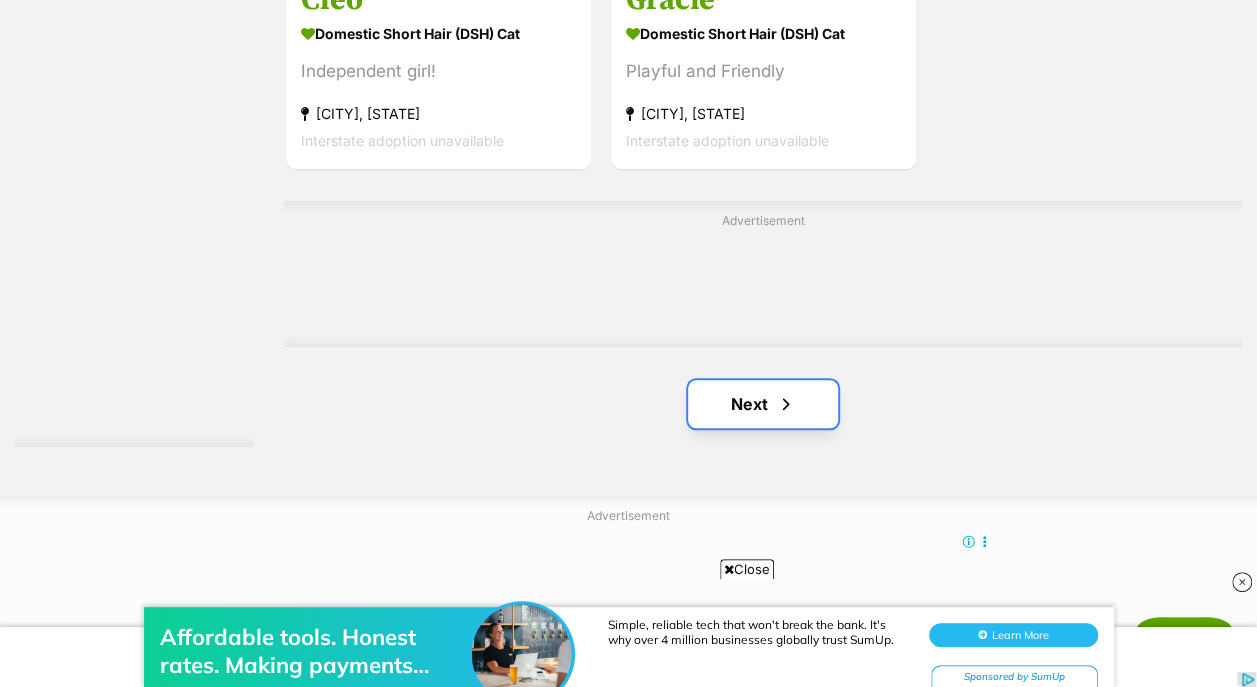 scroll, scrollTop: 0, scrollLeft: 0, axis: both 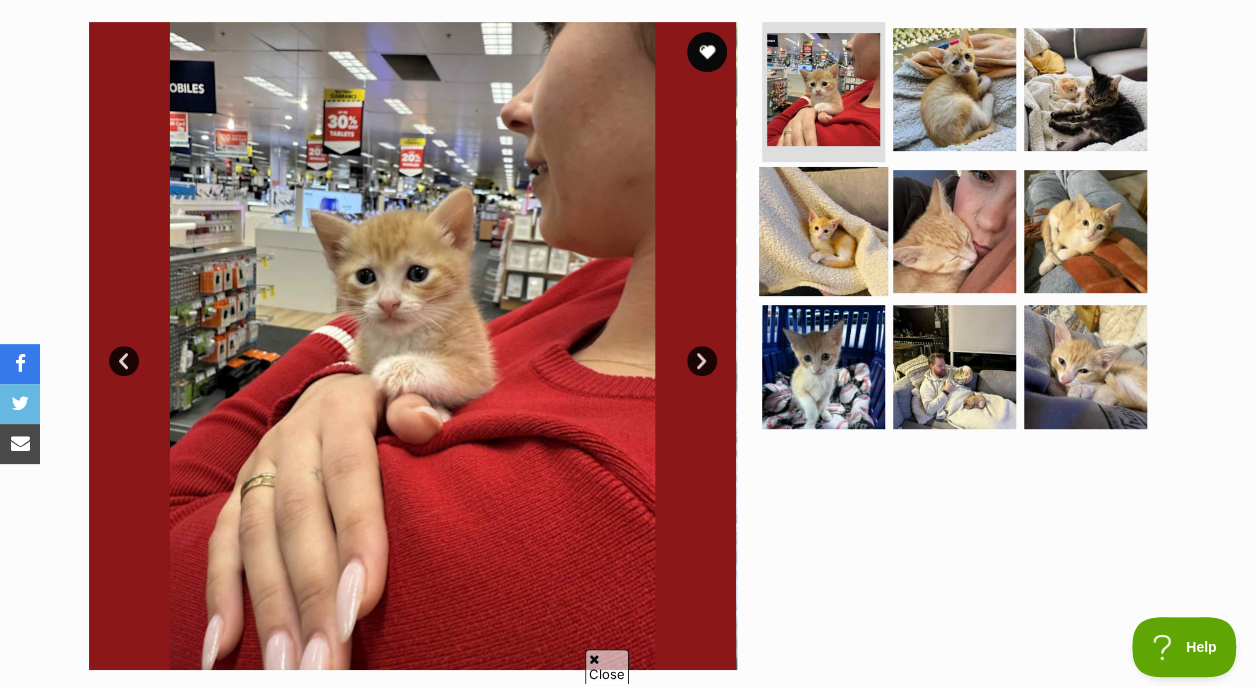 click at bounding box center [823, 230] 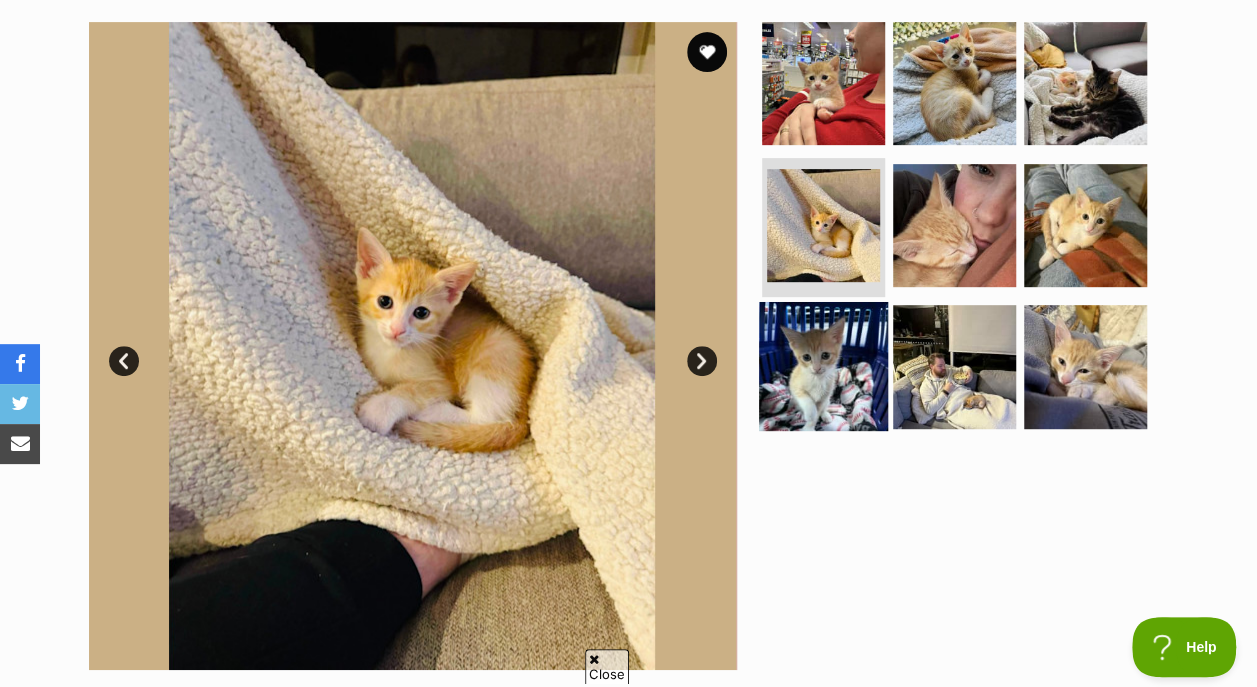 scroll, scrollTop: 0, scrollLeft: 0, axis: both 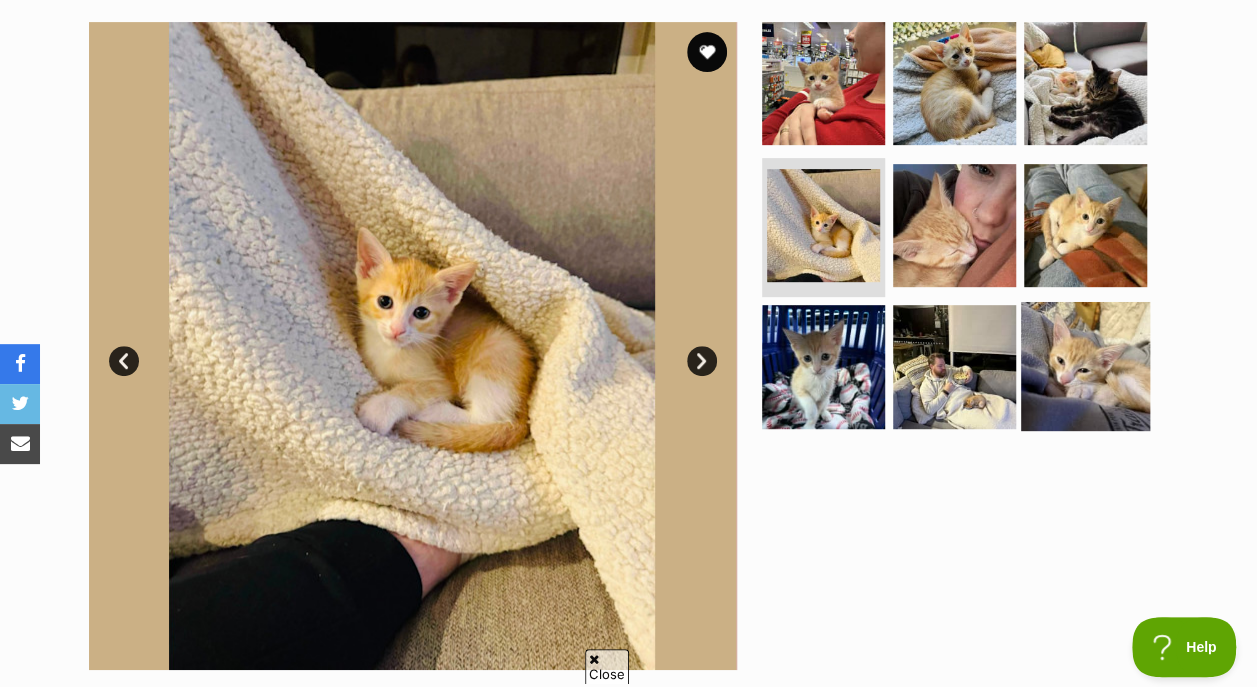 click at bounding box center [1085, 366] 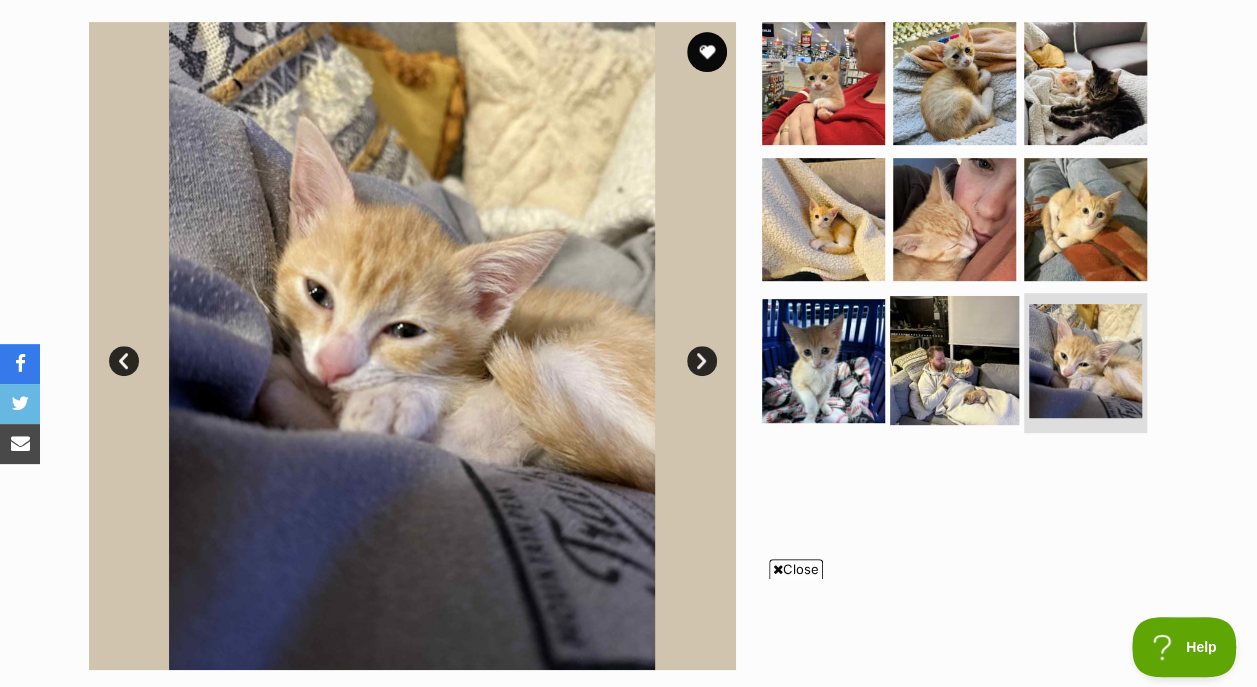 scroll, scrollTop: 0, scrollLeft: 0, axis: both 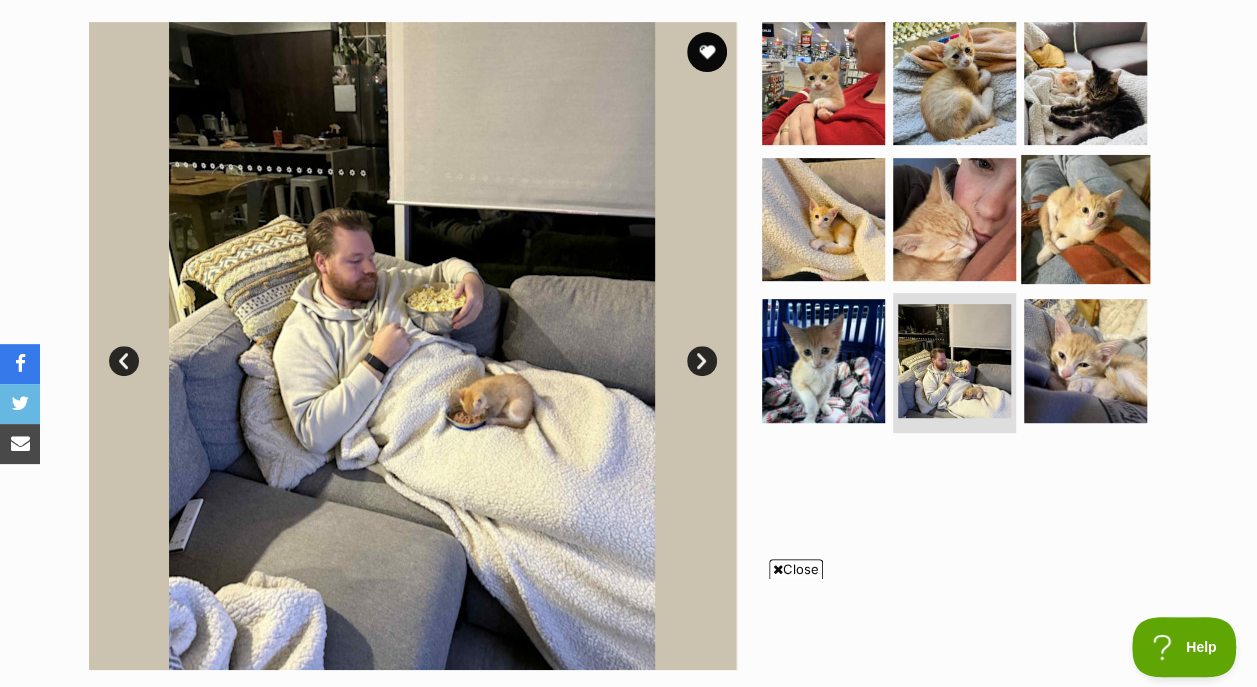 click at bounding box center (1085, 218) 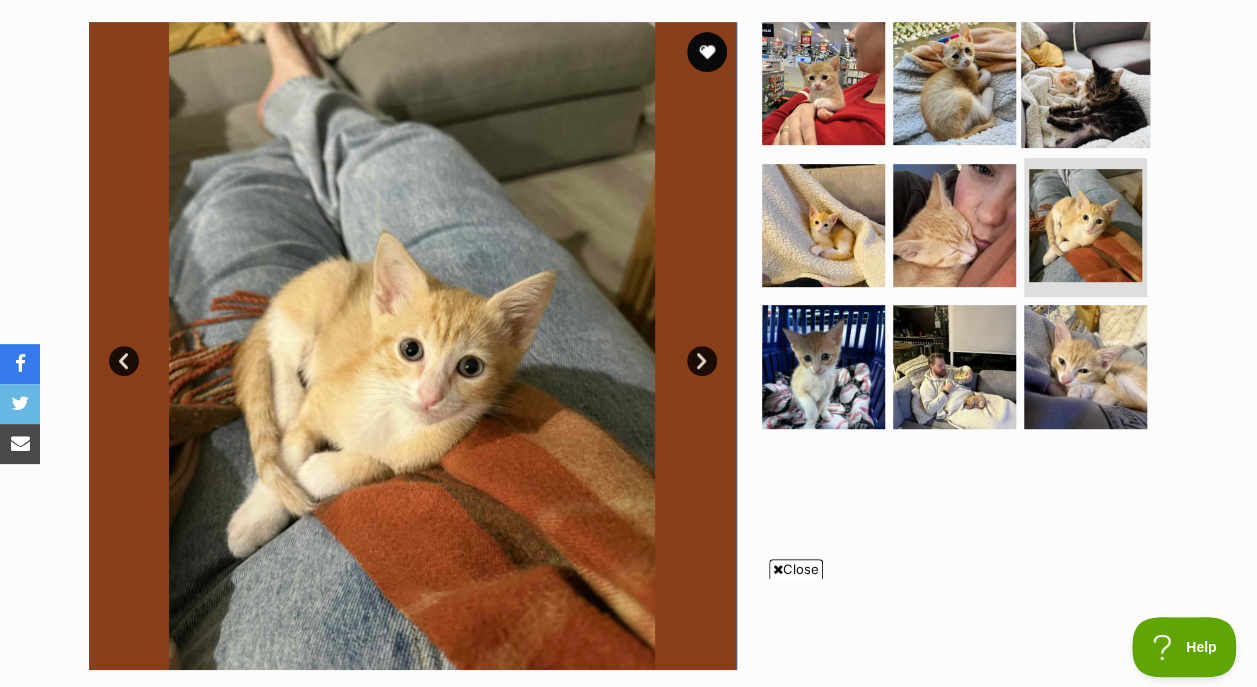 click at bounding box center (1085, 83) 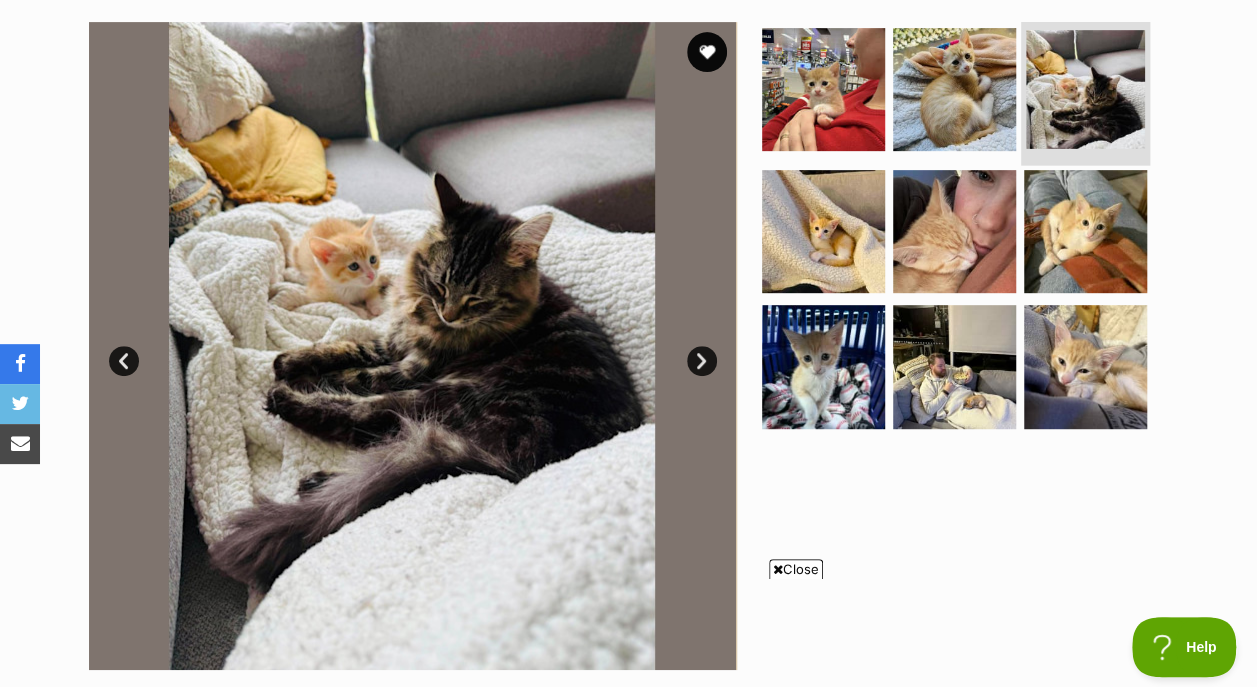 scroll, scrollTop: 0, scrollLeft: 0, axis: both 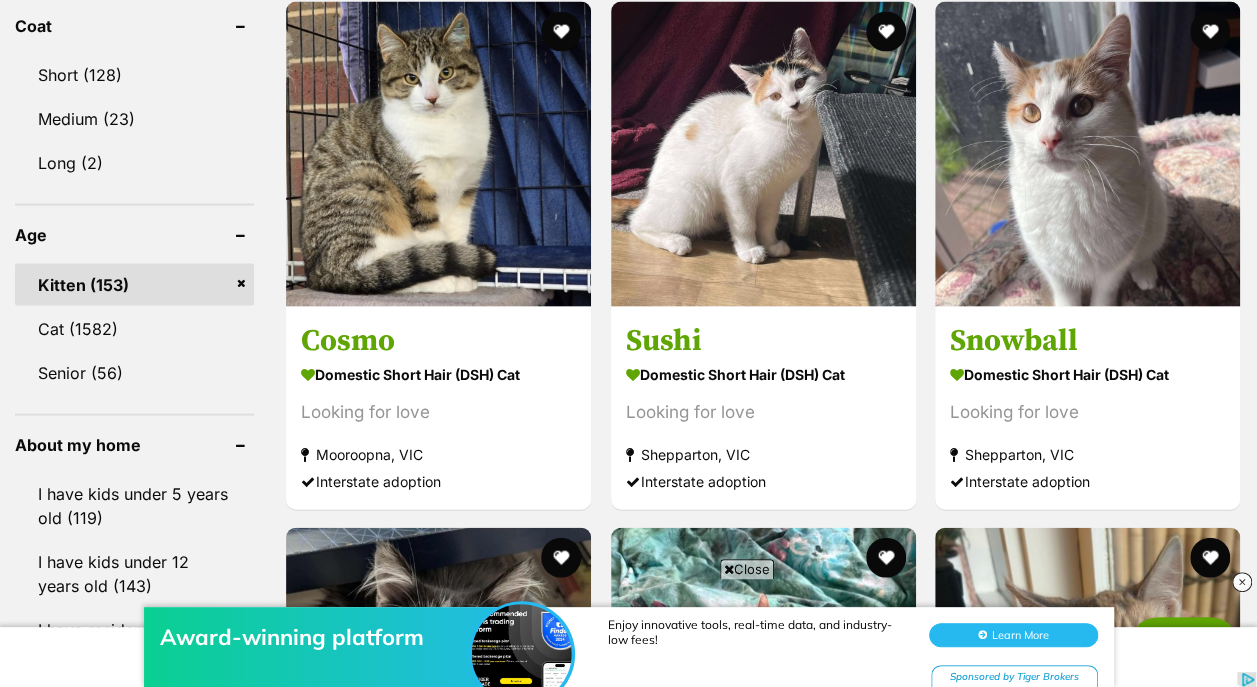 click on "Kitten (153)" at bounding box center [134, 285] 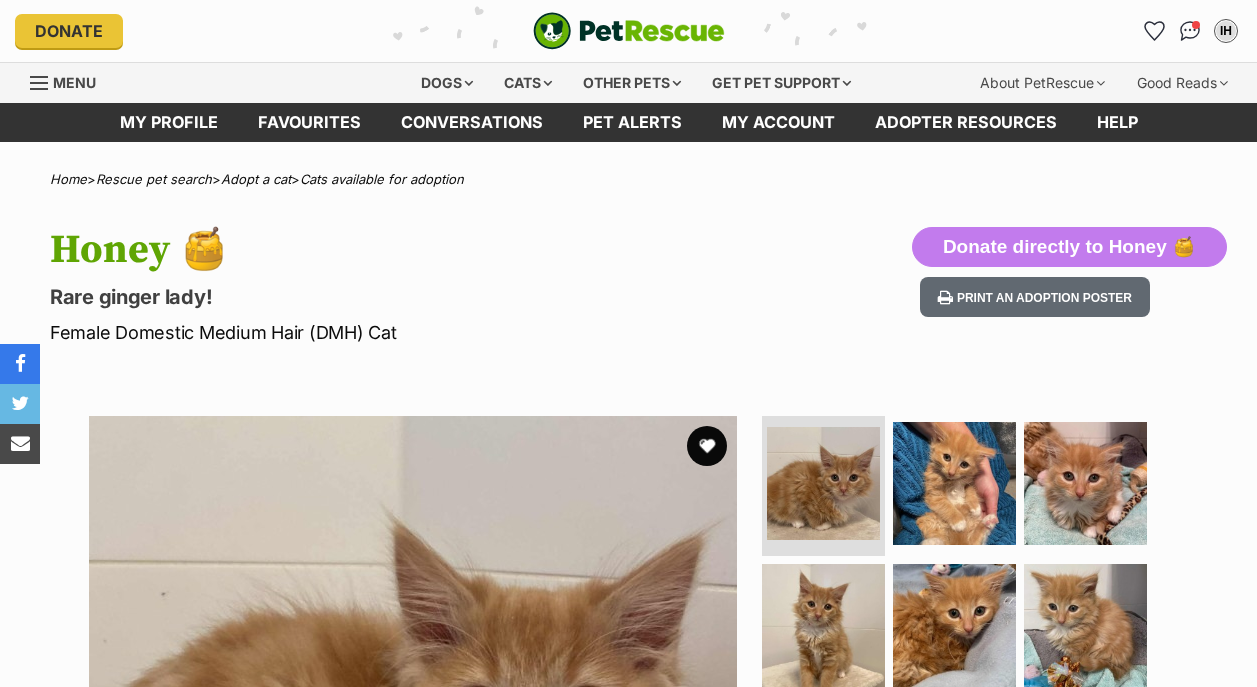 scroll, scrollTop: 0, scrollLeft: 0, axis: both 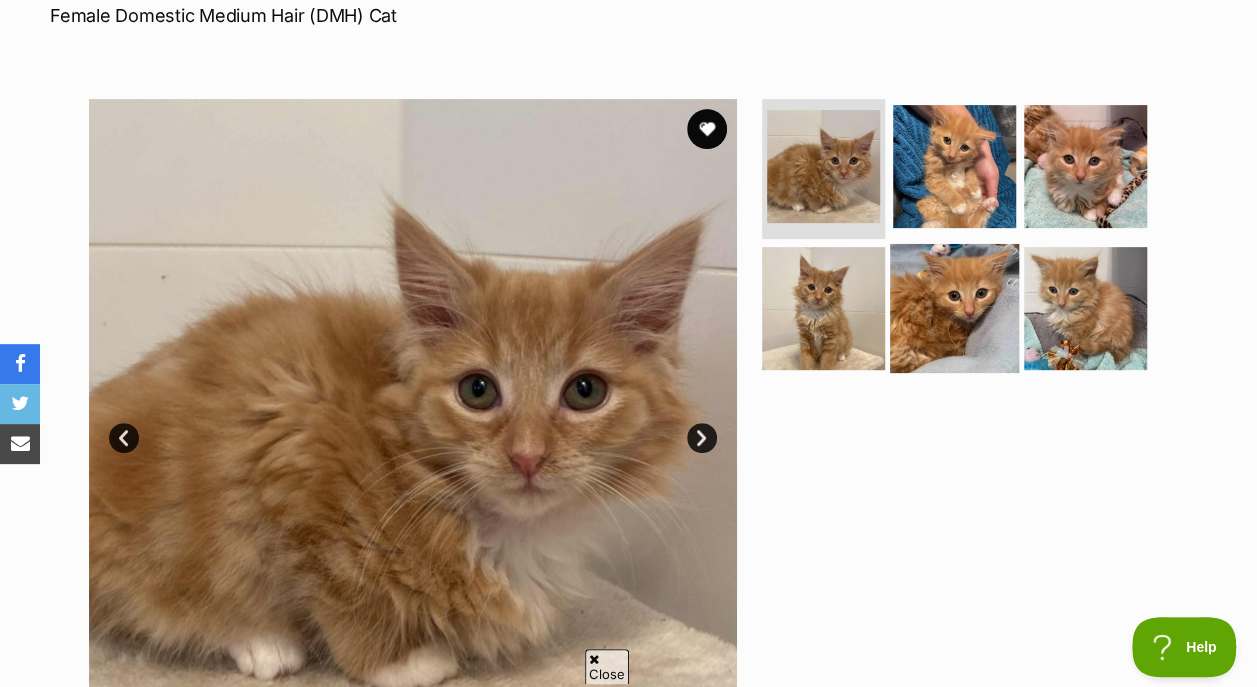 click at bounding box center [954, 307] 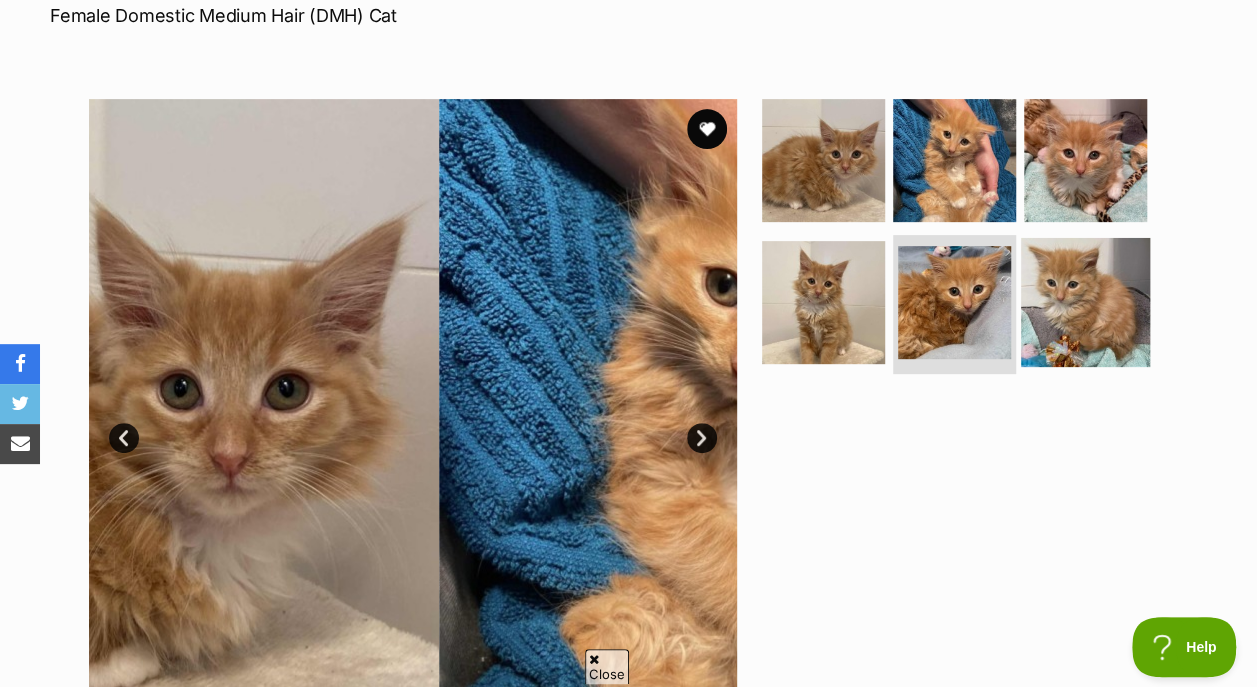 scroll, scrollTop: 0, scrollLeft: 0, axis: both 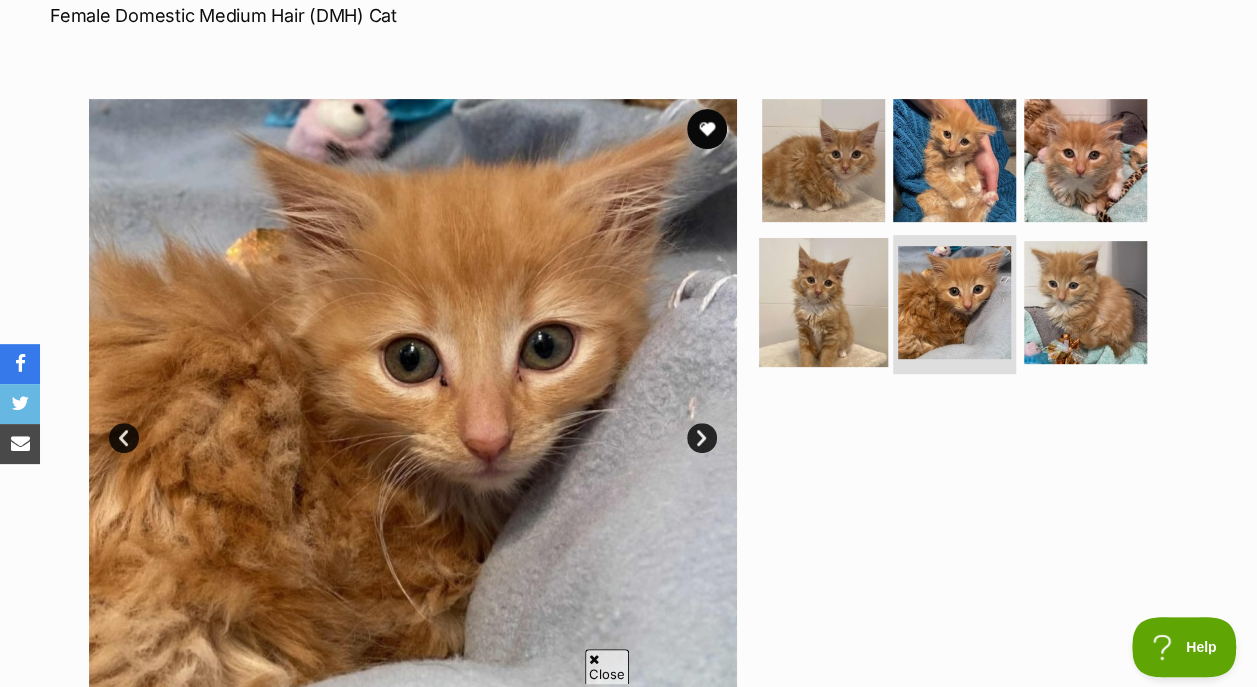 click at bounding box center [823, 301] 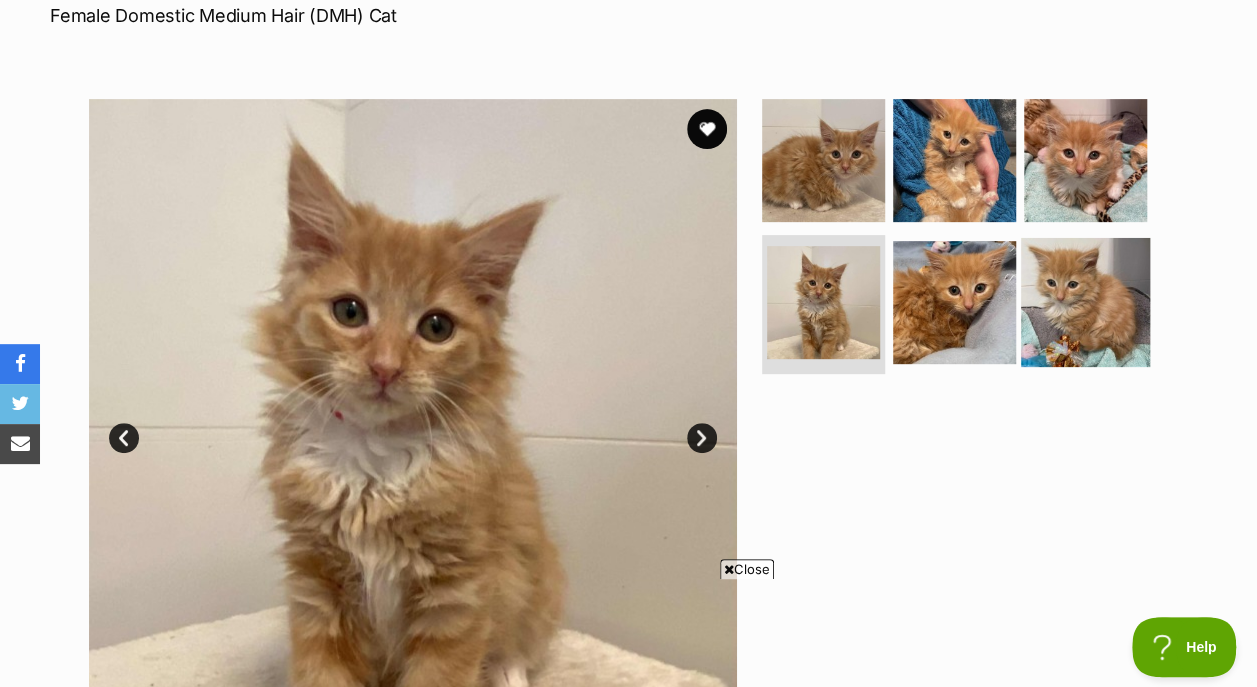 scroll, scrollTop: 0, scrollLeft: 0, axis: both 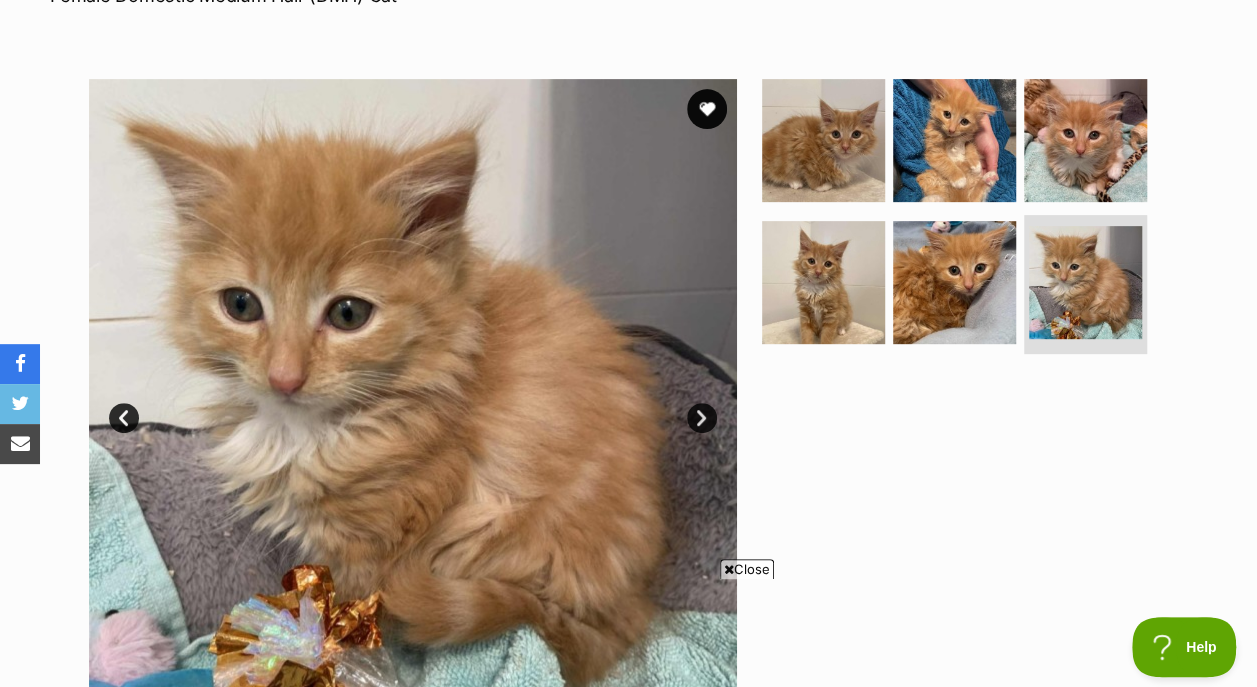 click on "Next" at bounding box center (702, 418) 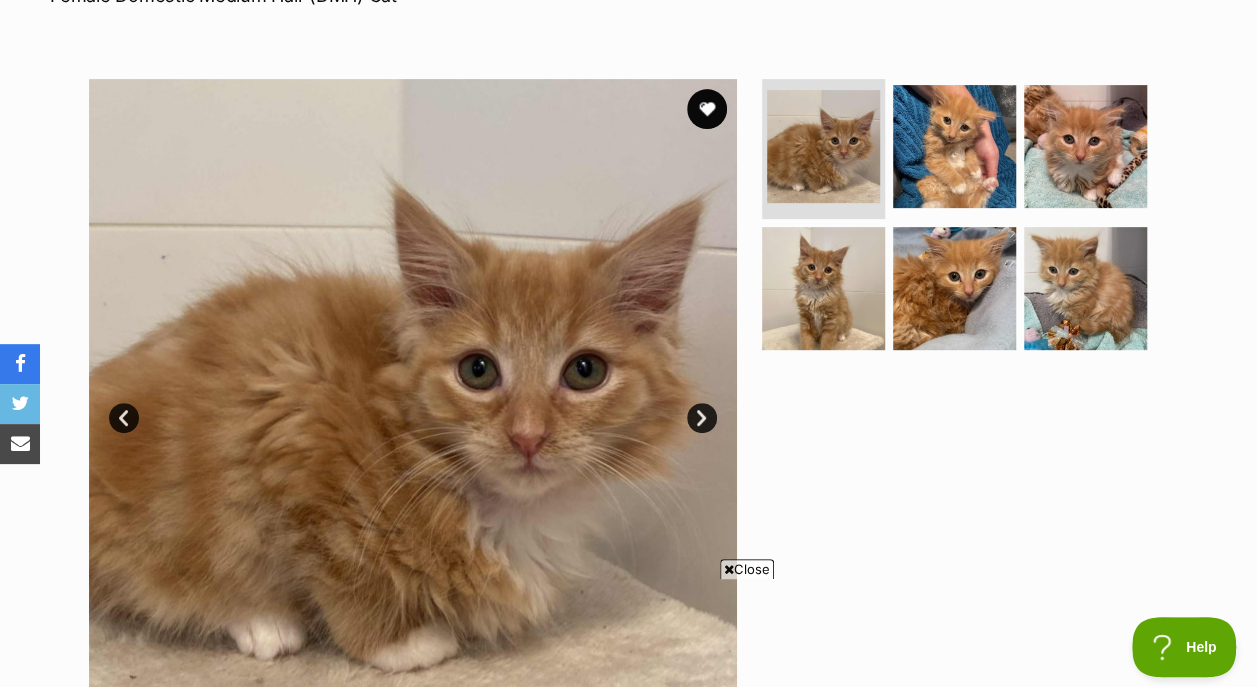 click on "Next" at bounding box center (702, 418) 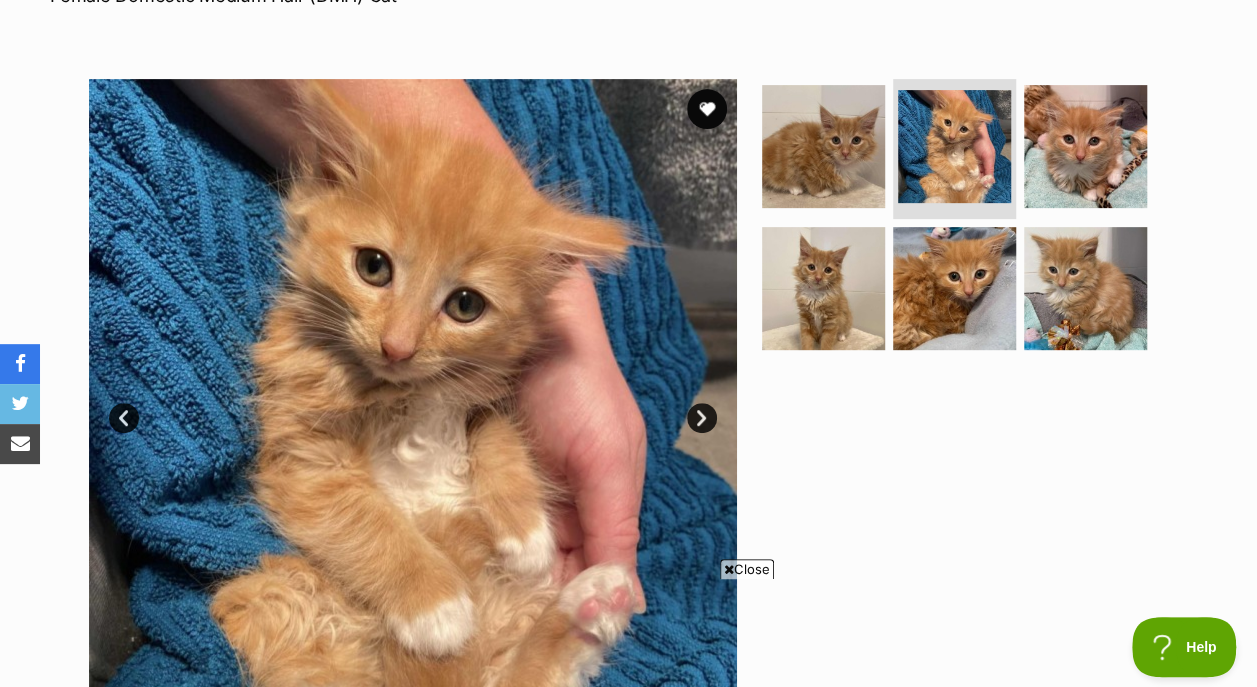 click on "Next" at bounding box center (702, 418) 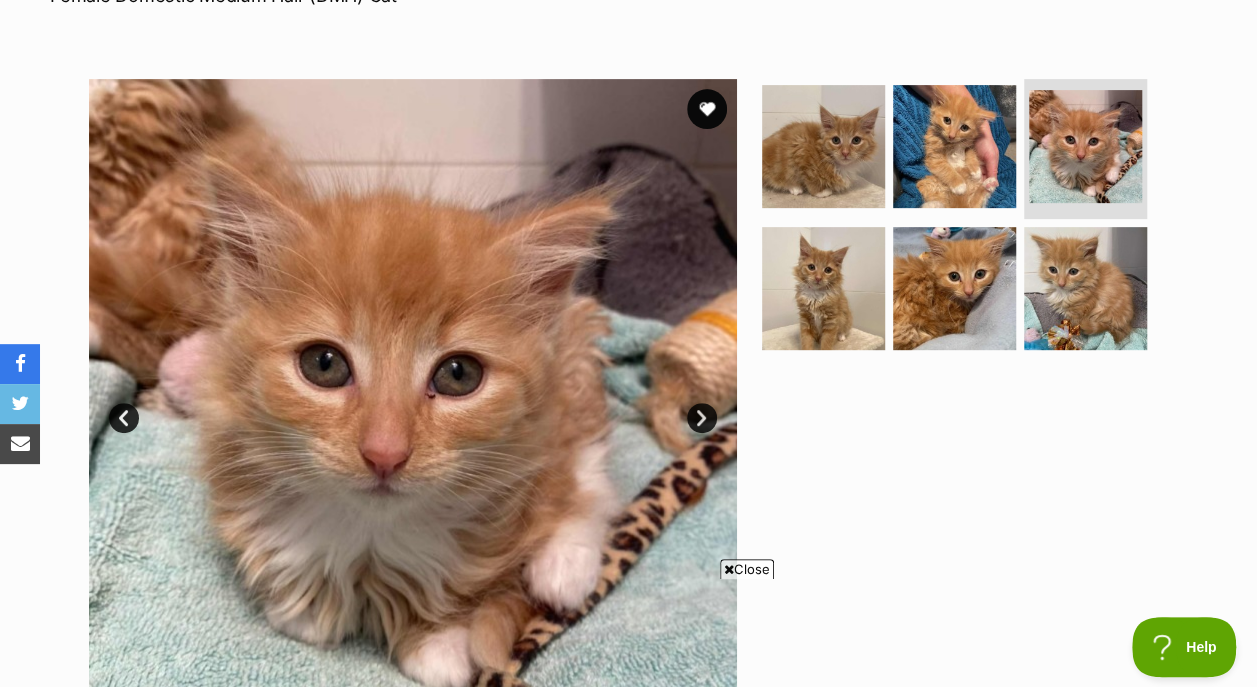 click on "Next" at bounding box center (702, 418) 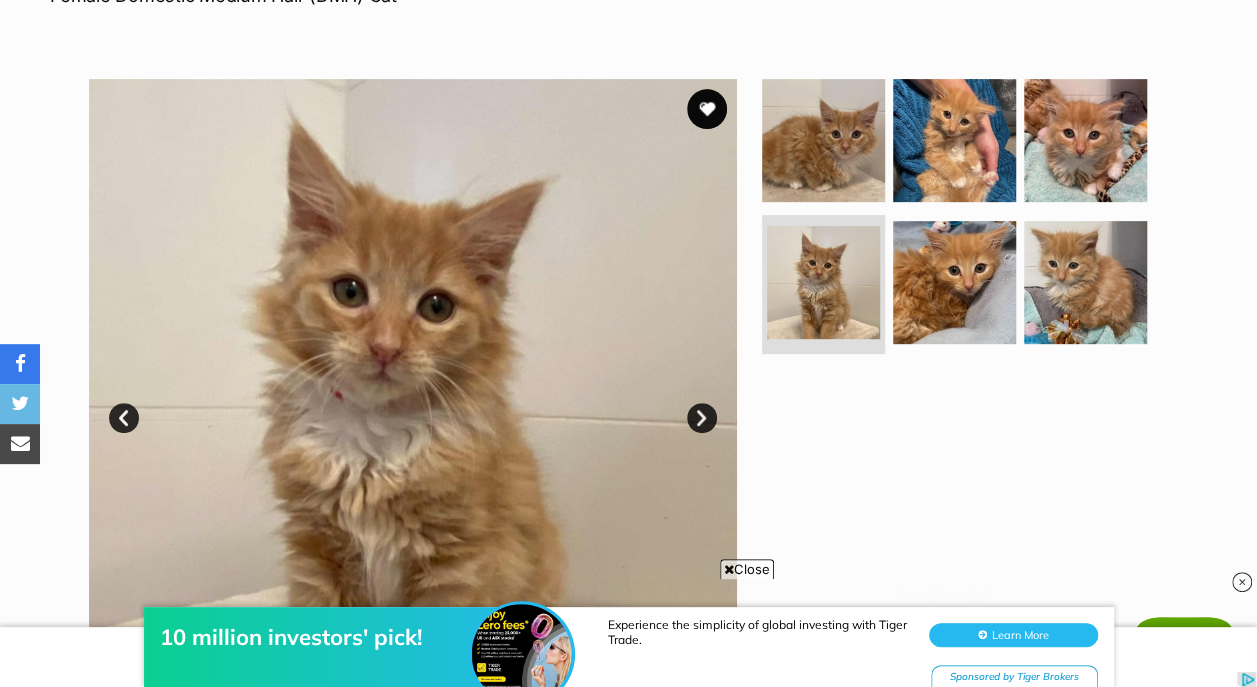scroll, scrollTop: 0, scrollLeft: 0, axis: both 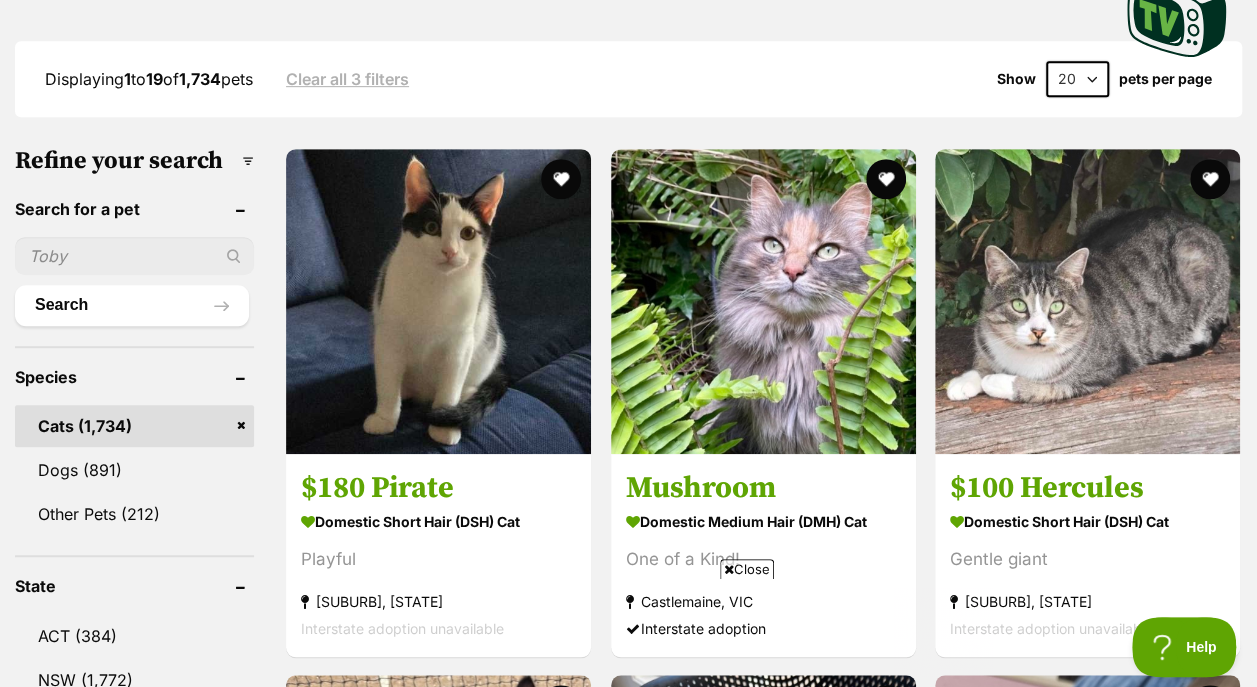click at bounding box center (134, 256) 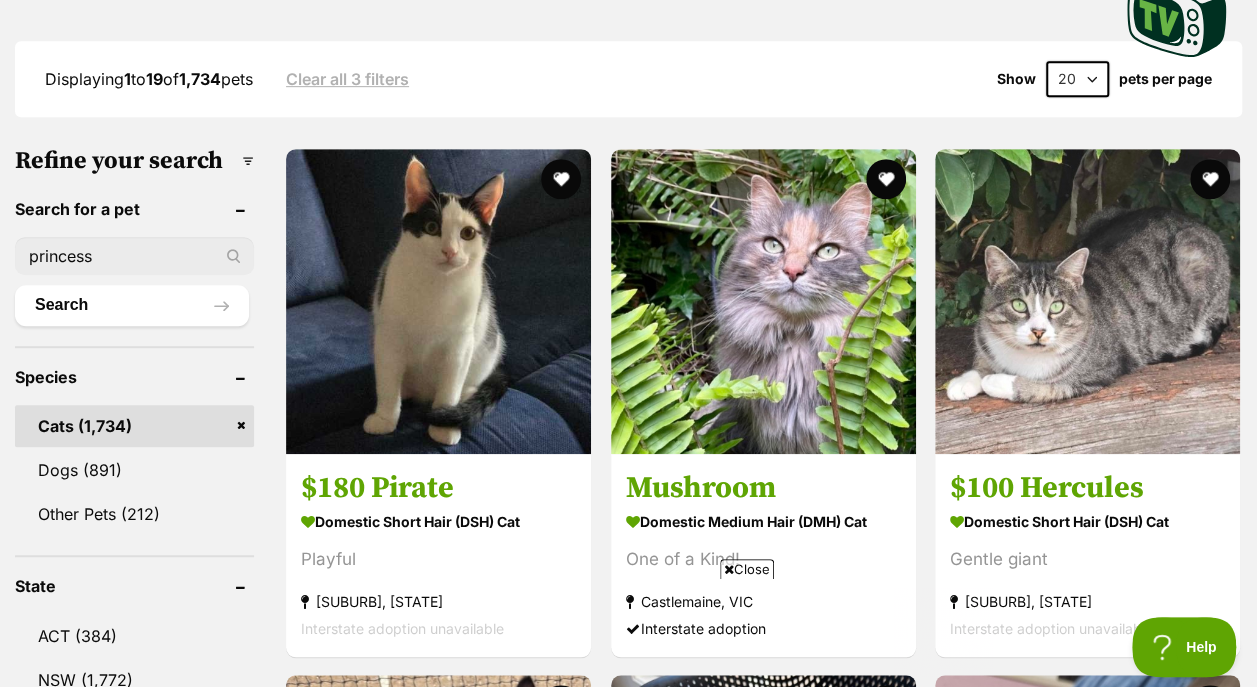 type on "princess" 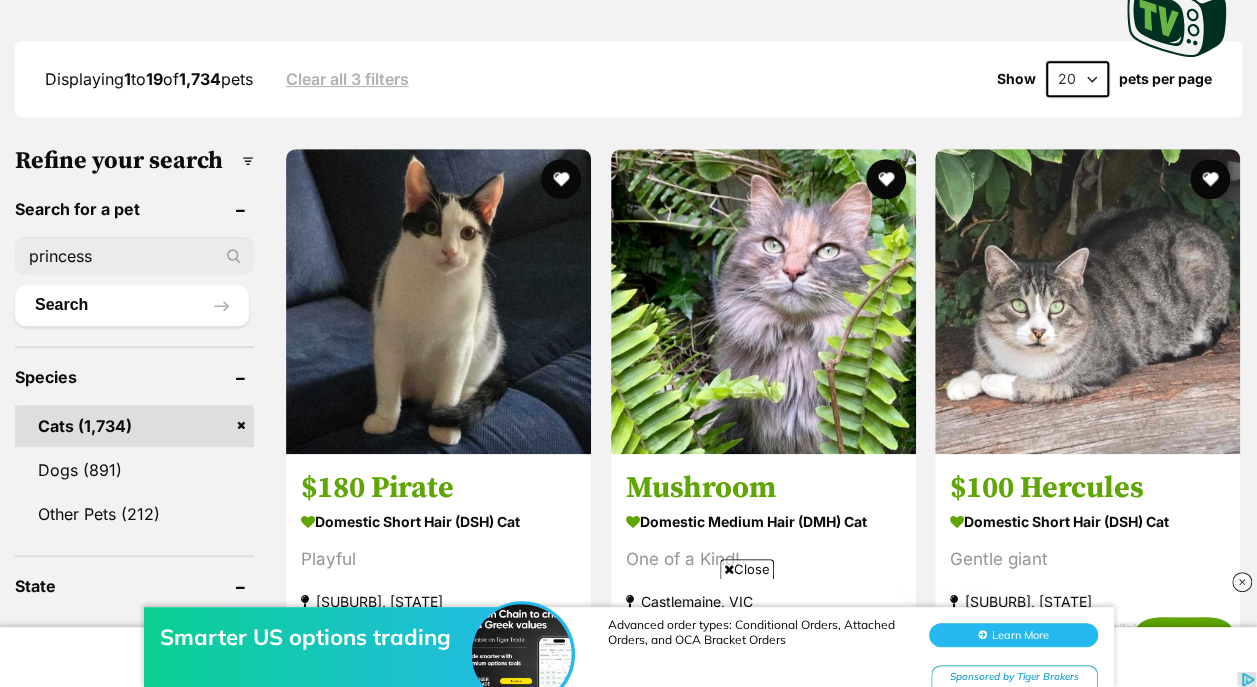 scroll, scrollTop: 0, scrollLeft: 0, axis: both 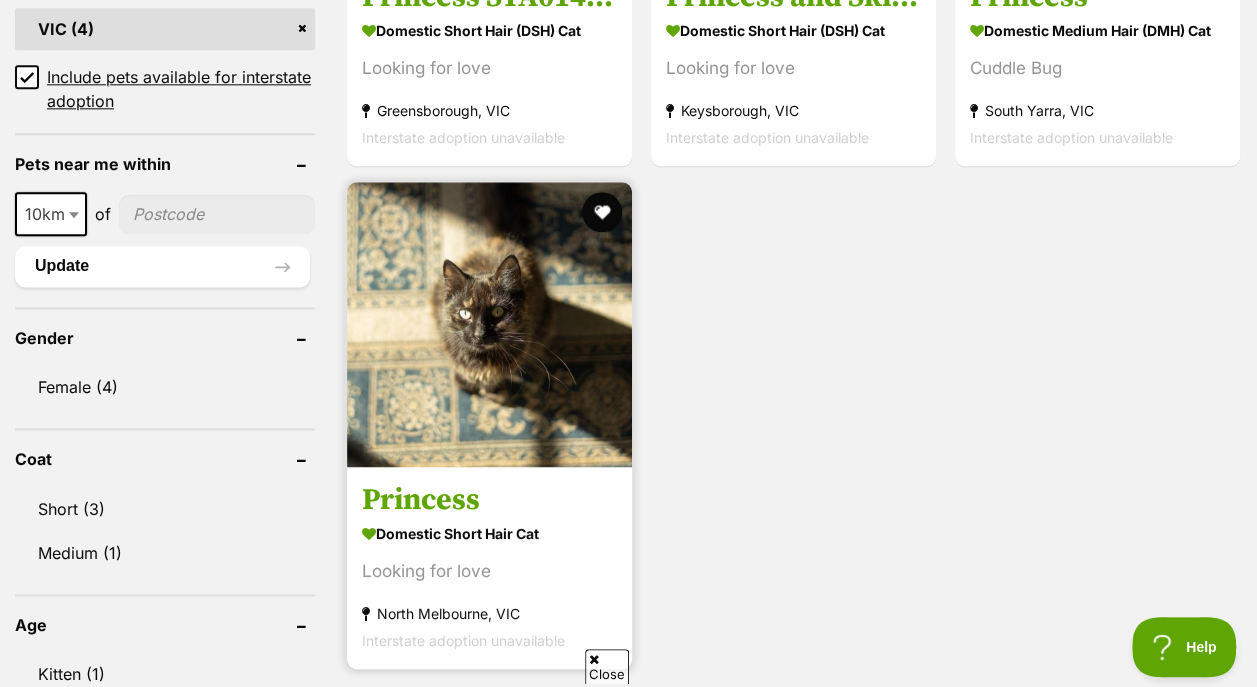 click on "Domestic Short Hair Cat" at bounding box center (489, 533) 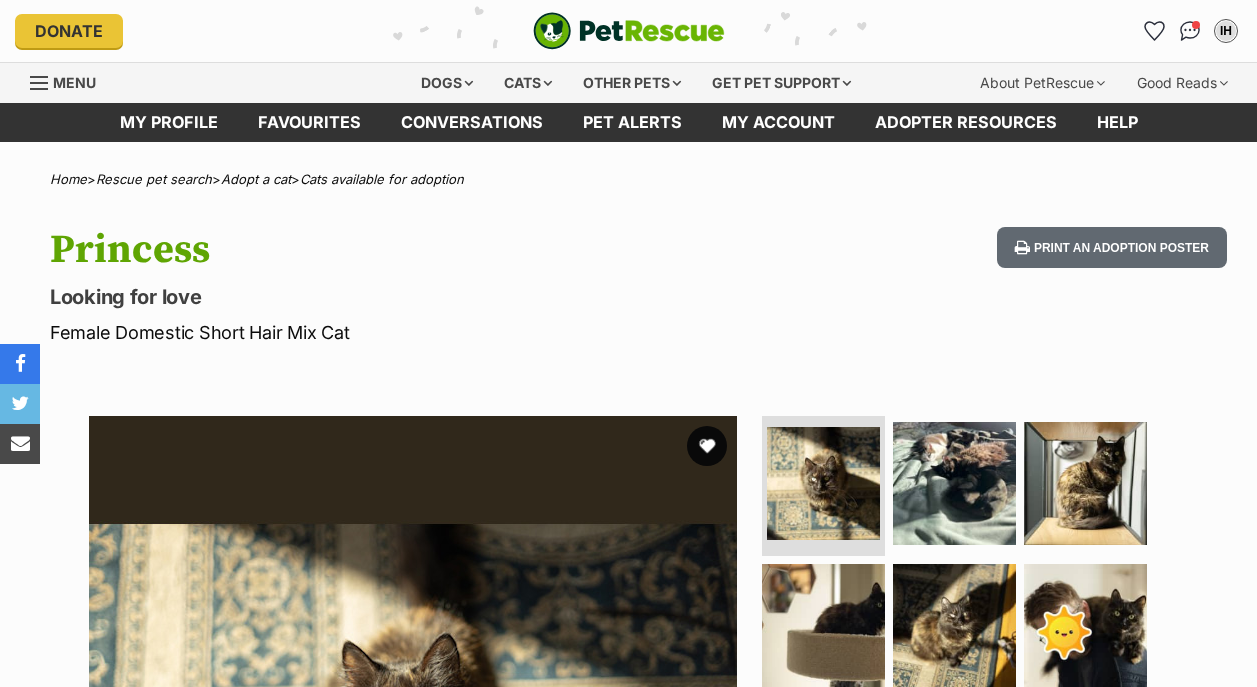 scroll, scrollTop: 276, scrollLeft: 0, axis: vertical 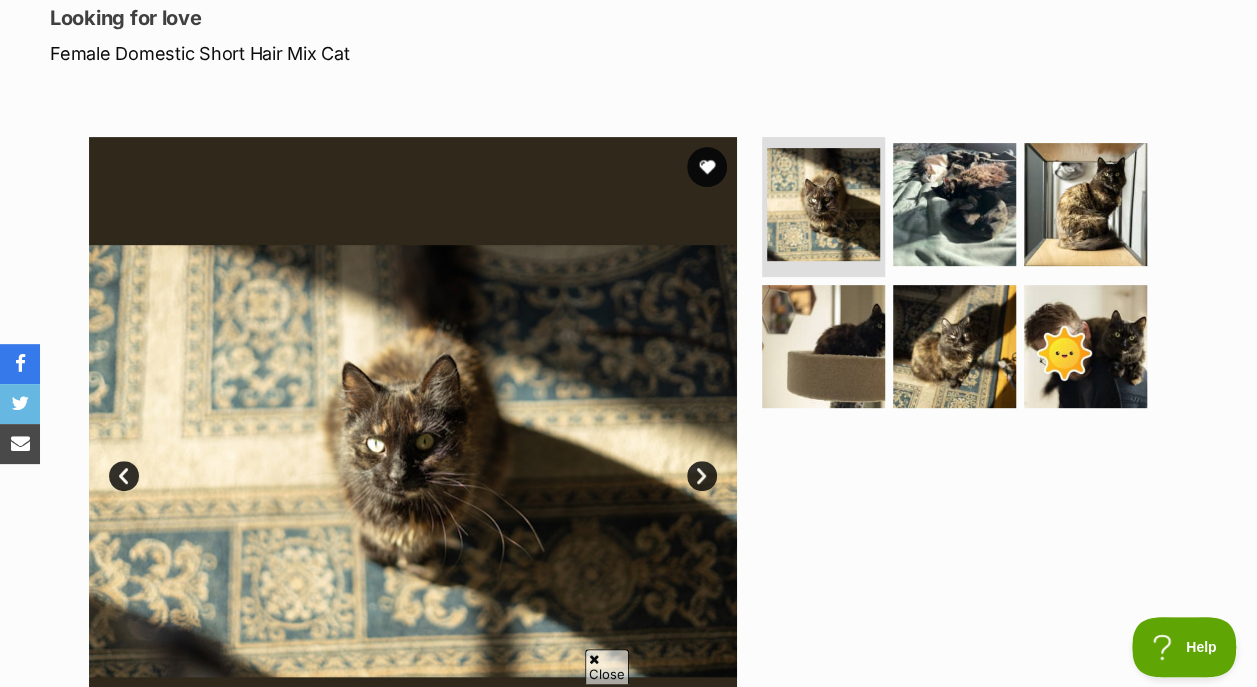 click on "Next" at bounding box center (702, 476) 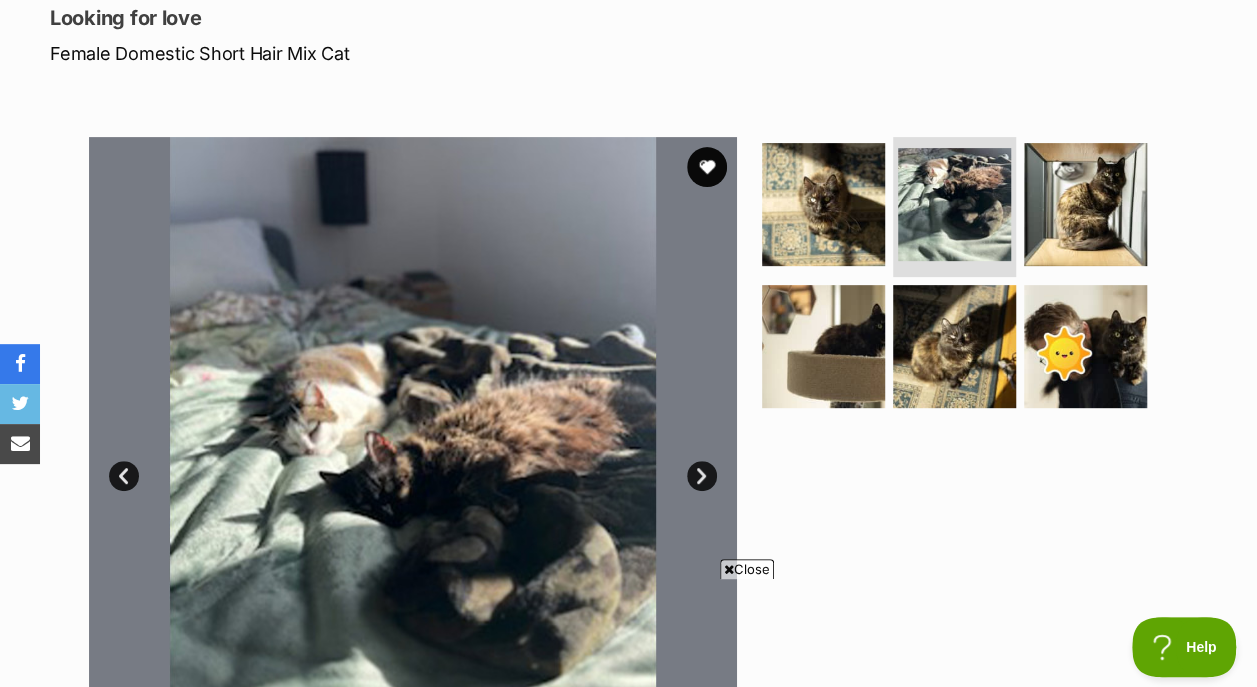 click on "Next" at bounding box center [702, 476] 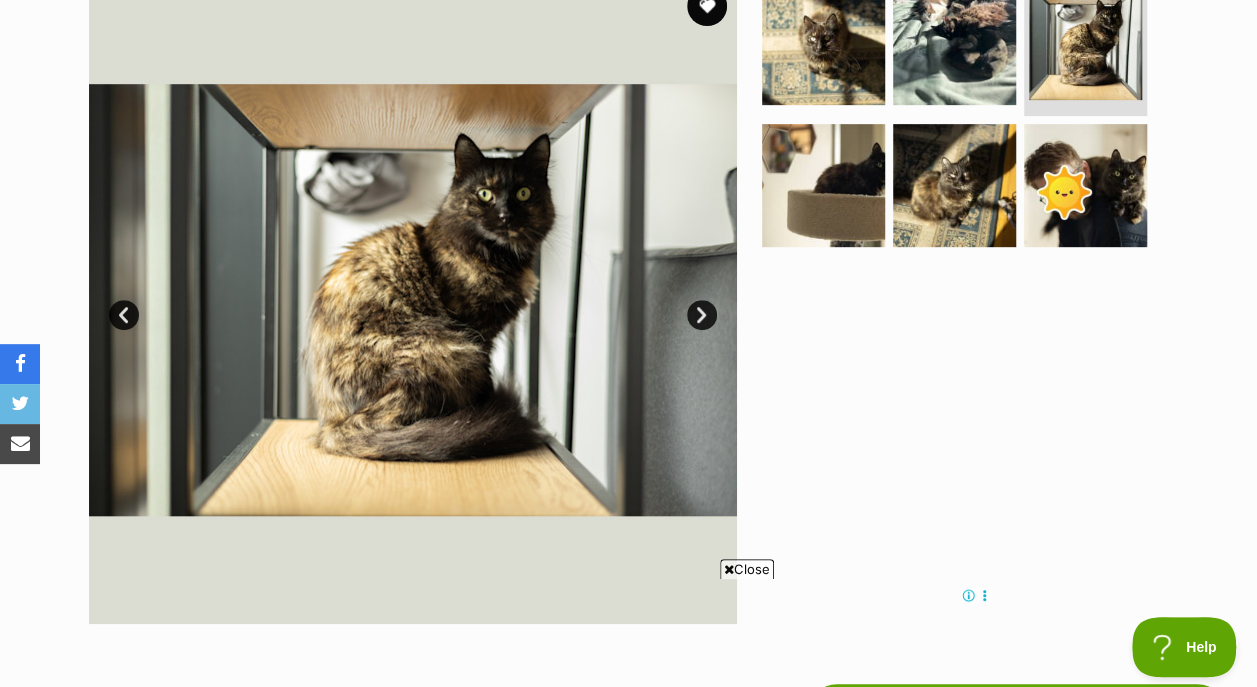 scroll, scrollTop: 0, scrollLeft: 0, axis: both 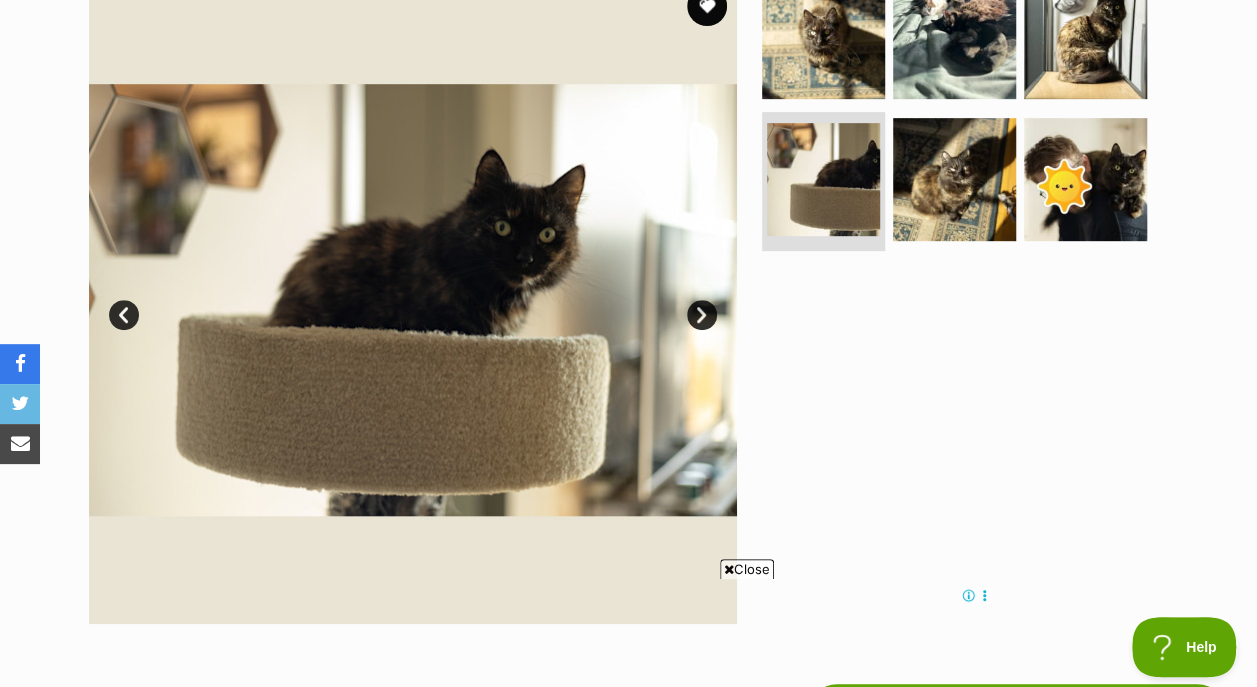 click on "Next" at bounding box center (702, 315) 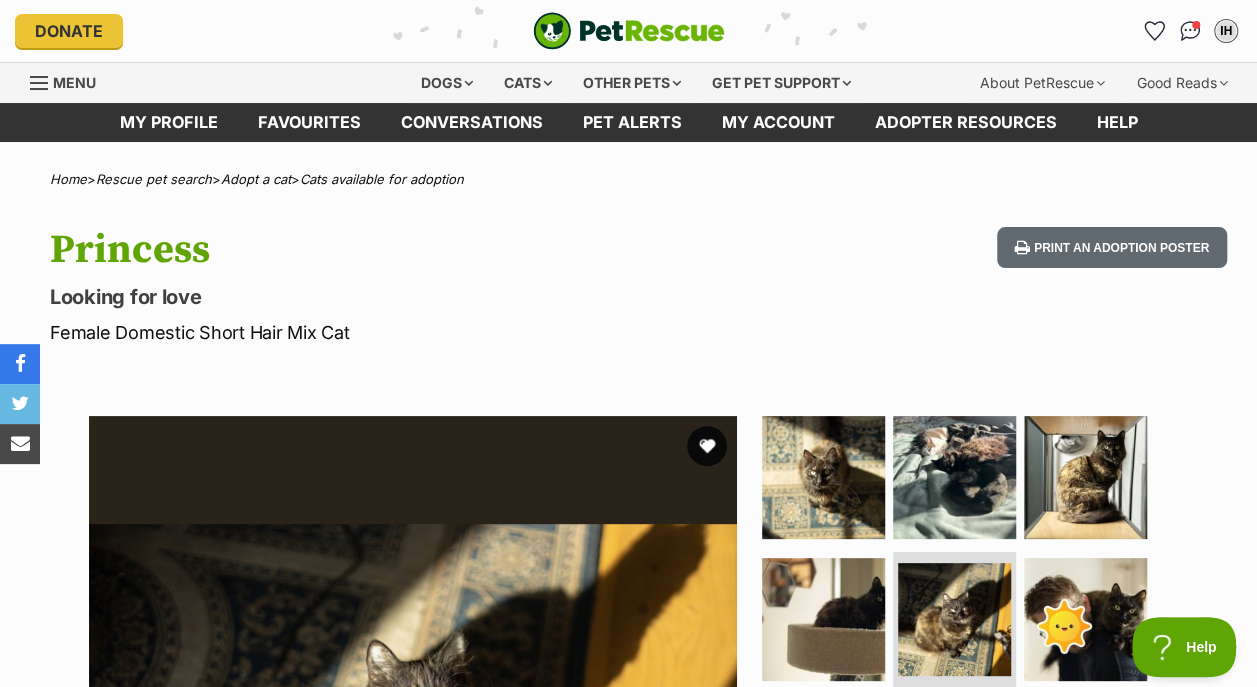 scroll, scrollTop: 54, scrollLeft: 0, axis: vertical 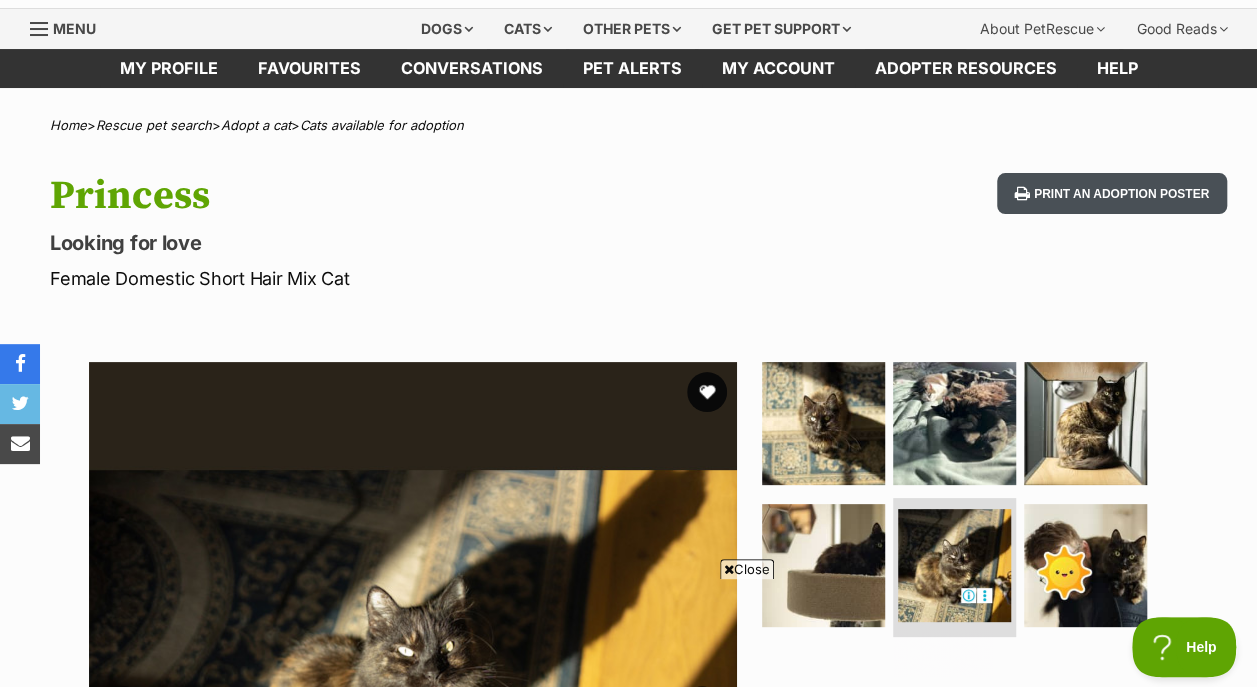 click on "Print an adoption poster" at bounding box center [1112, 193] 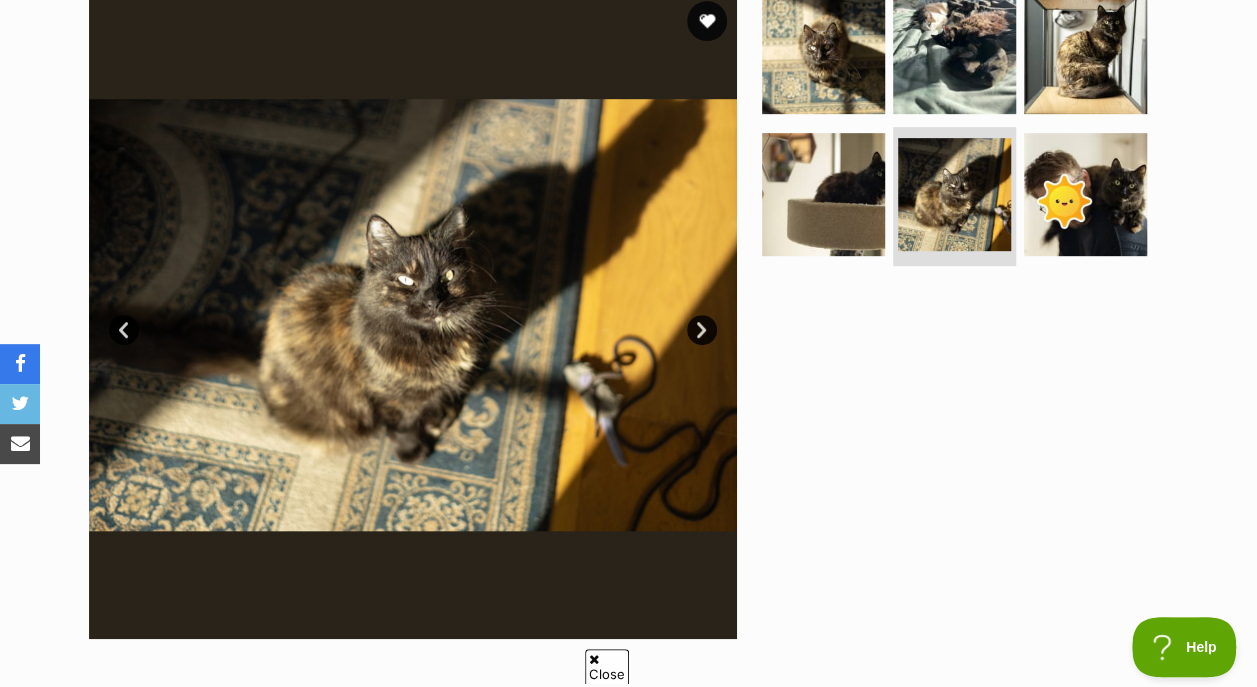 scroll, scrollTop: 0, scrollLeft: 0, axis: both 